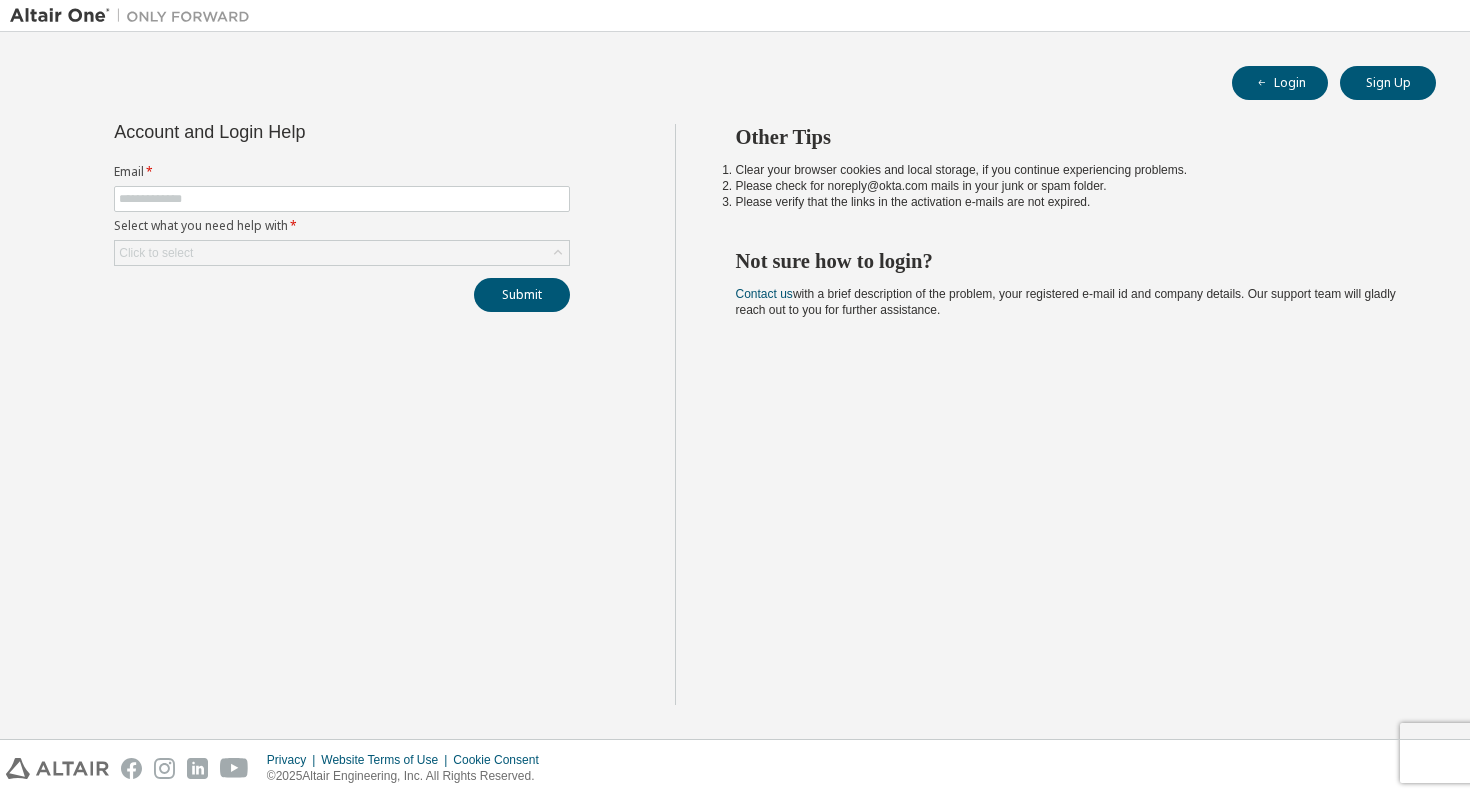 scroll, scrollTop: 0, scrollLeft: 0, axis: both 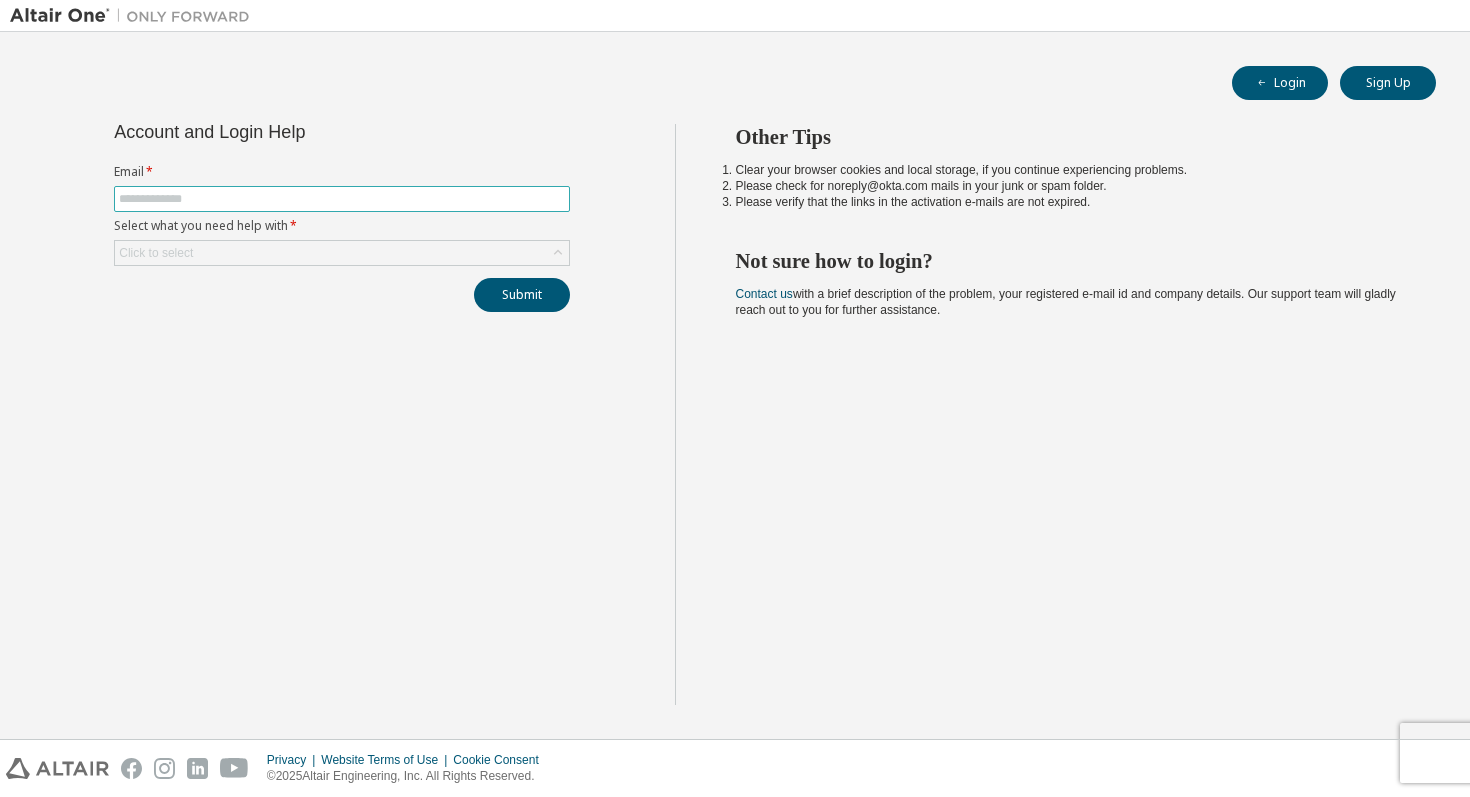 click at bounding box center [342, 199] 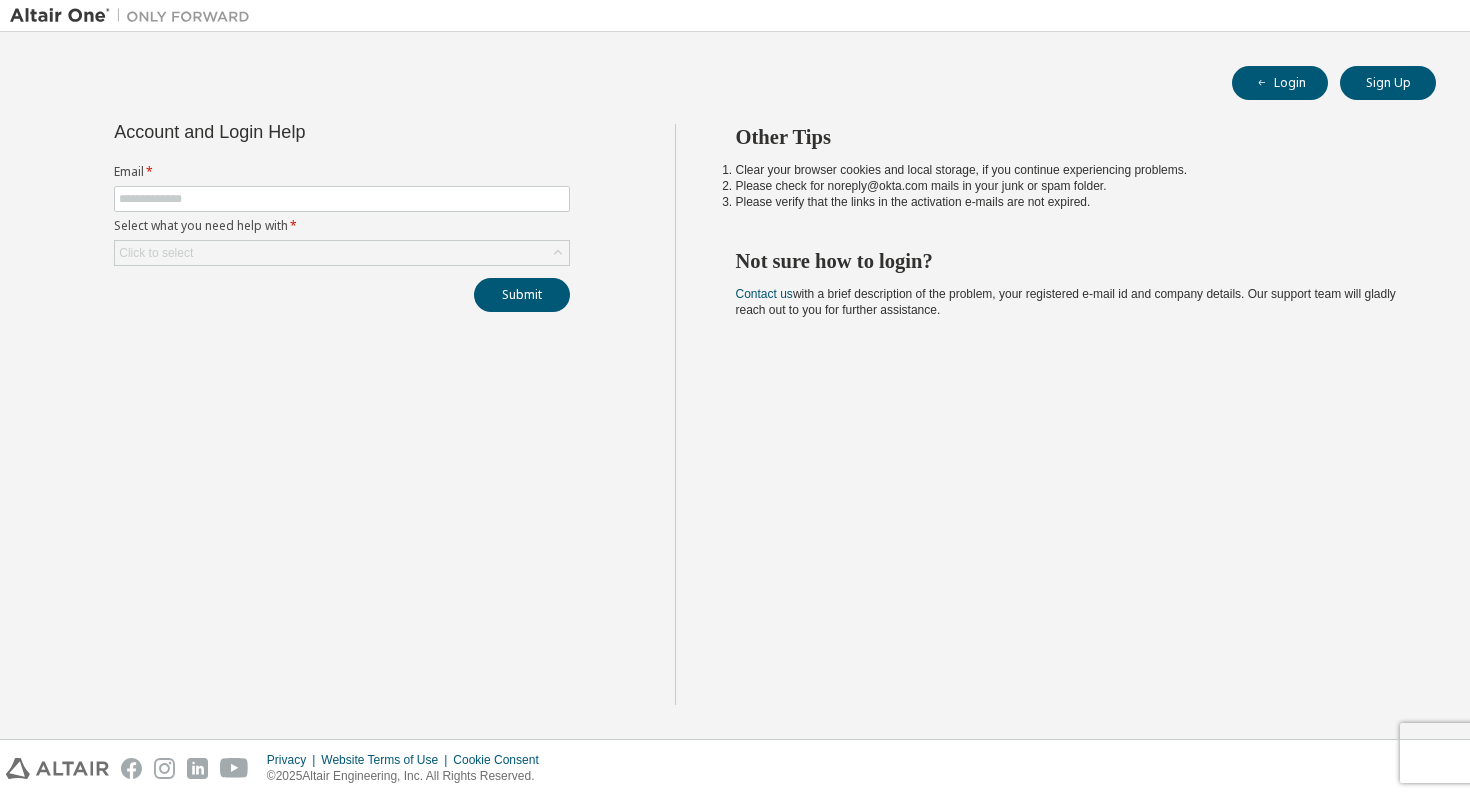 click on "Email *" at bounding box center (342, 172) 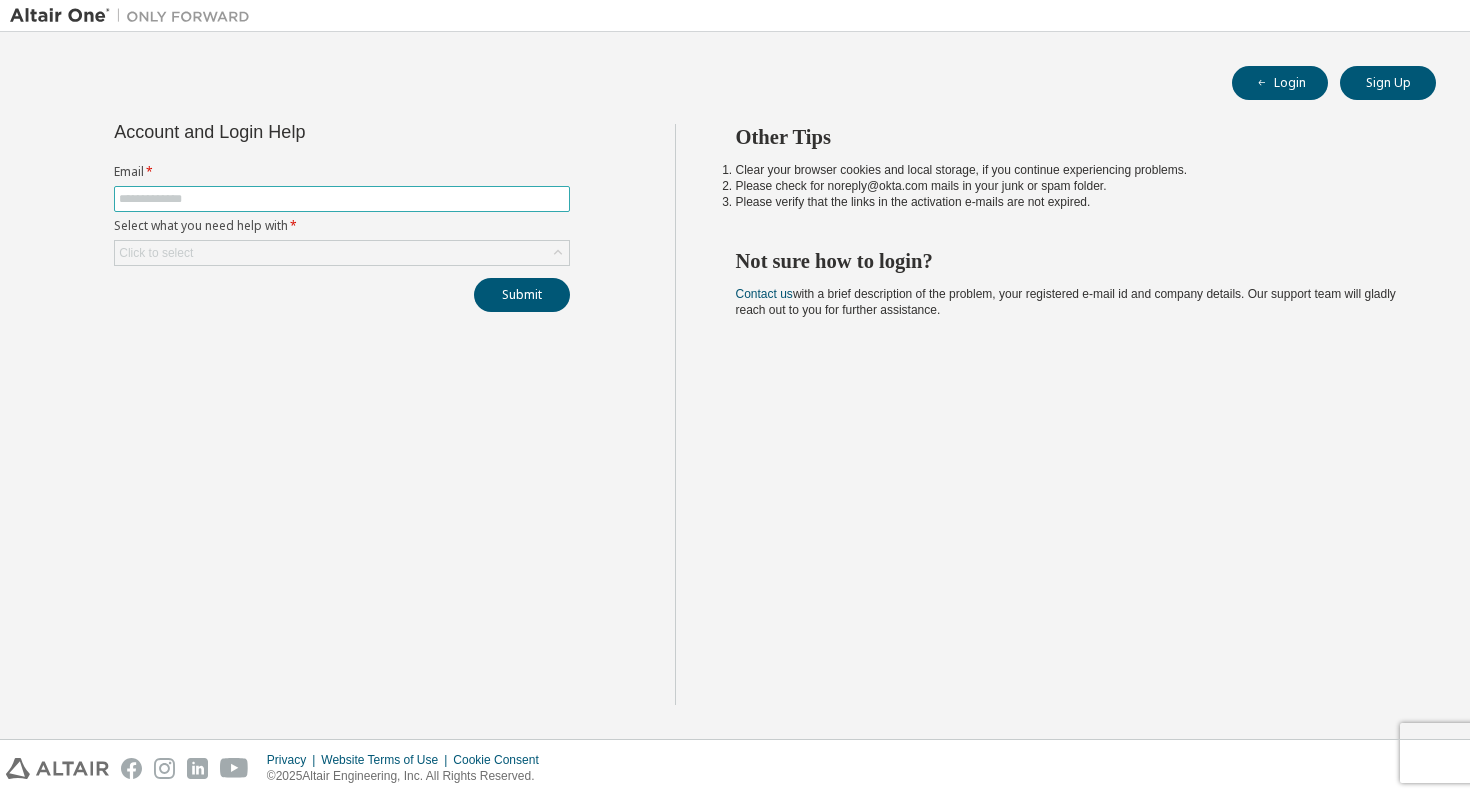 click at bounding box center [342, 199] 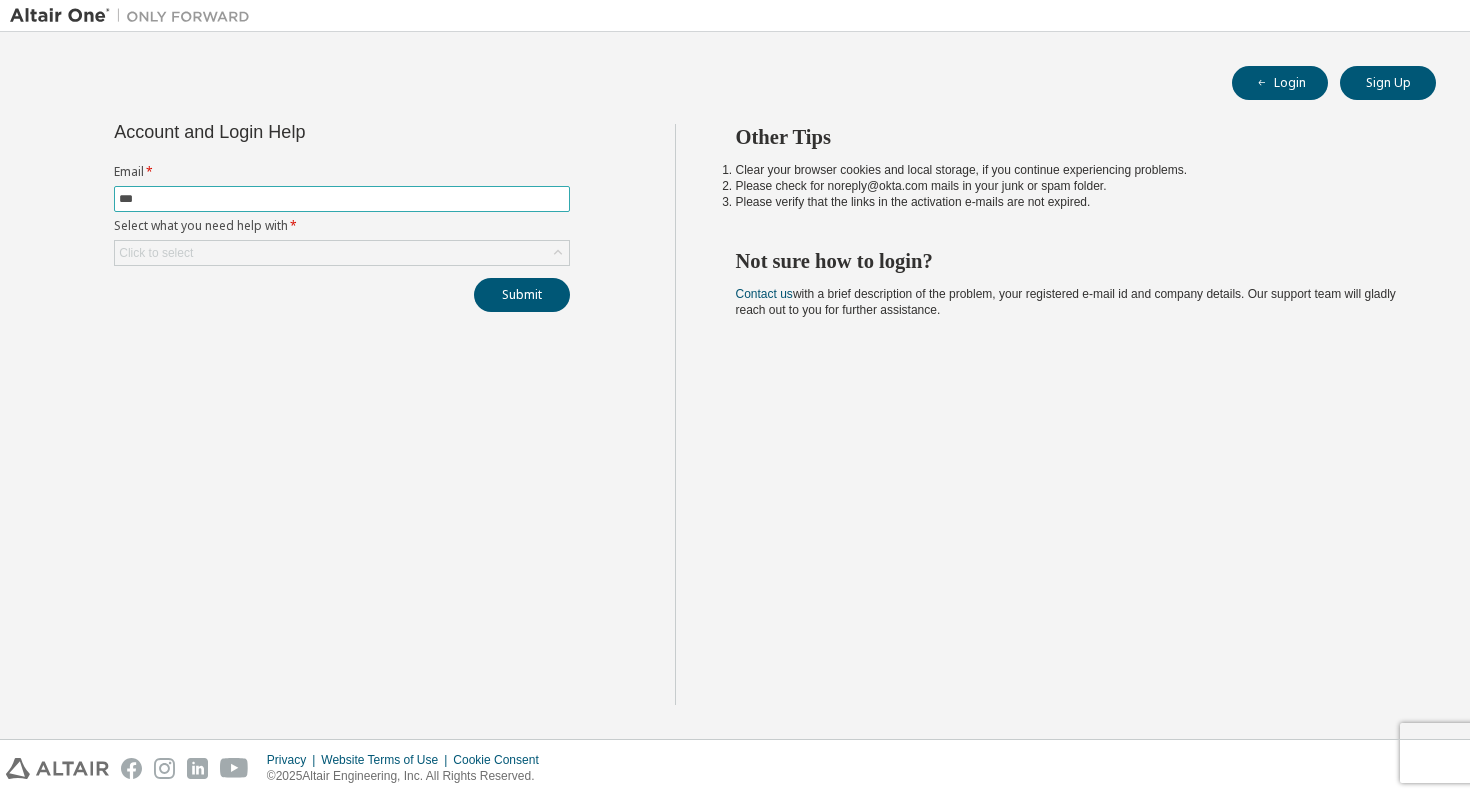 type on "**********" 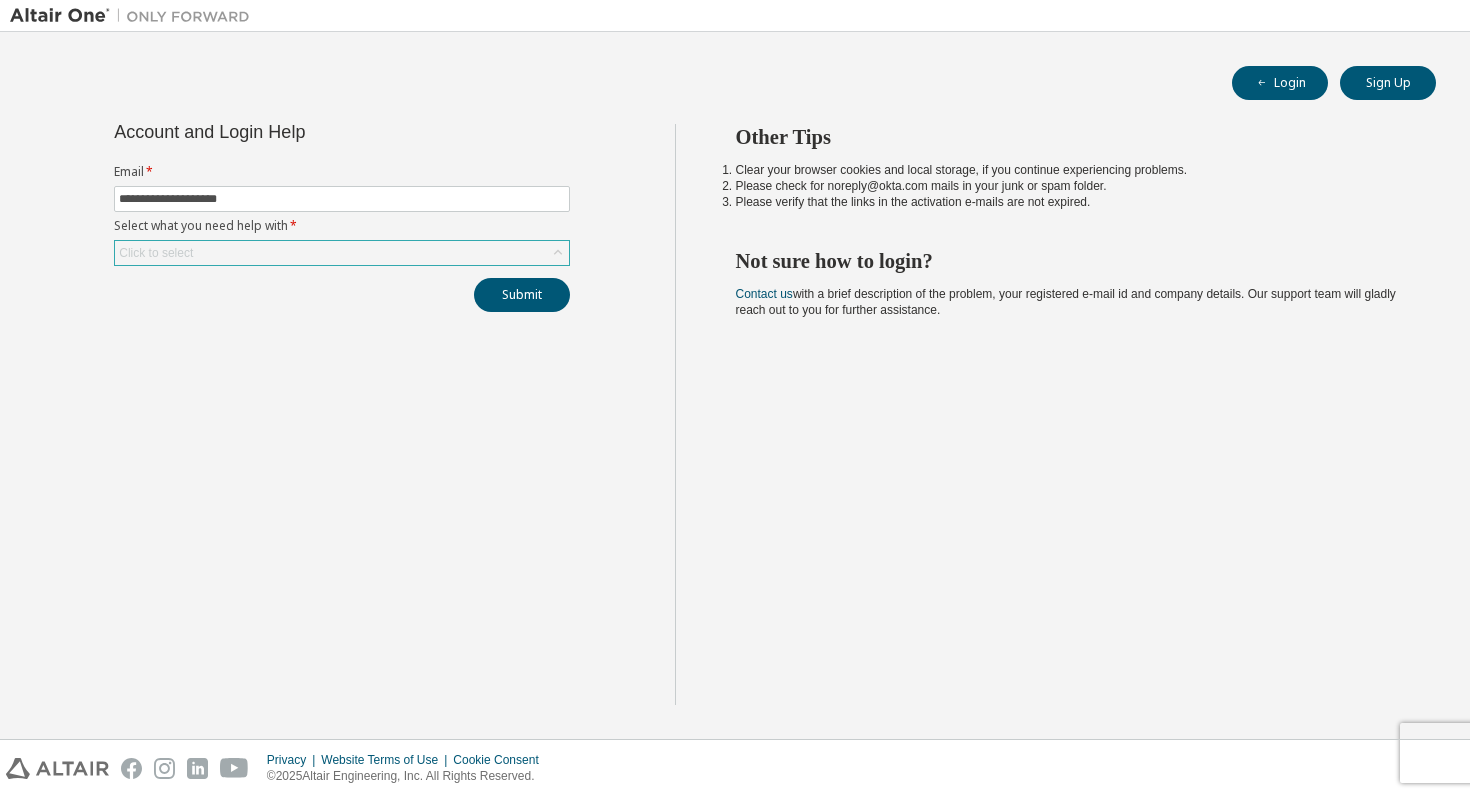 click on "Click to select" at bounding box center [342, 253] 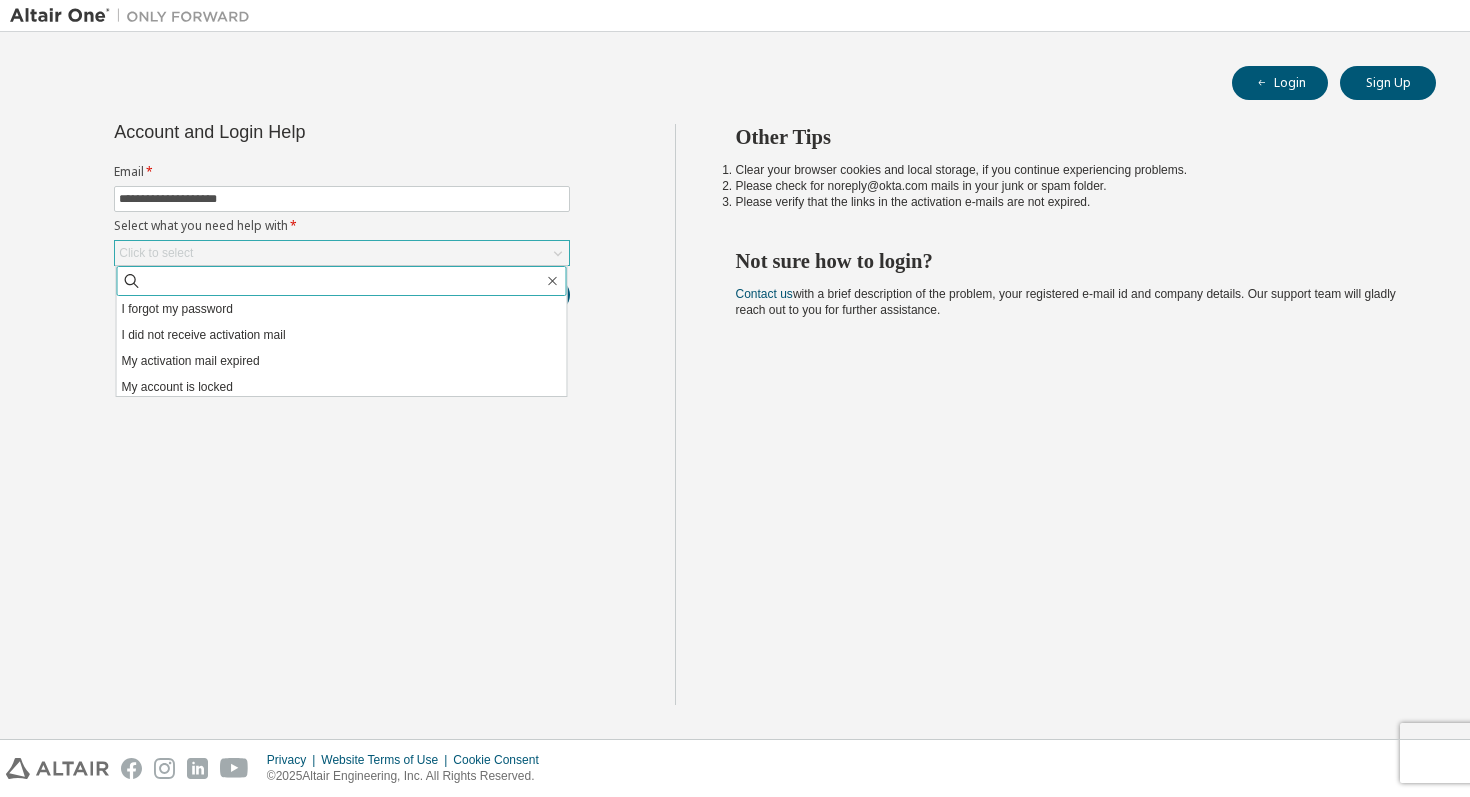 click at bounding box center [343, 281] 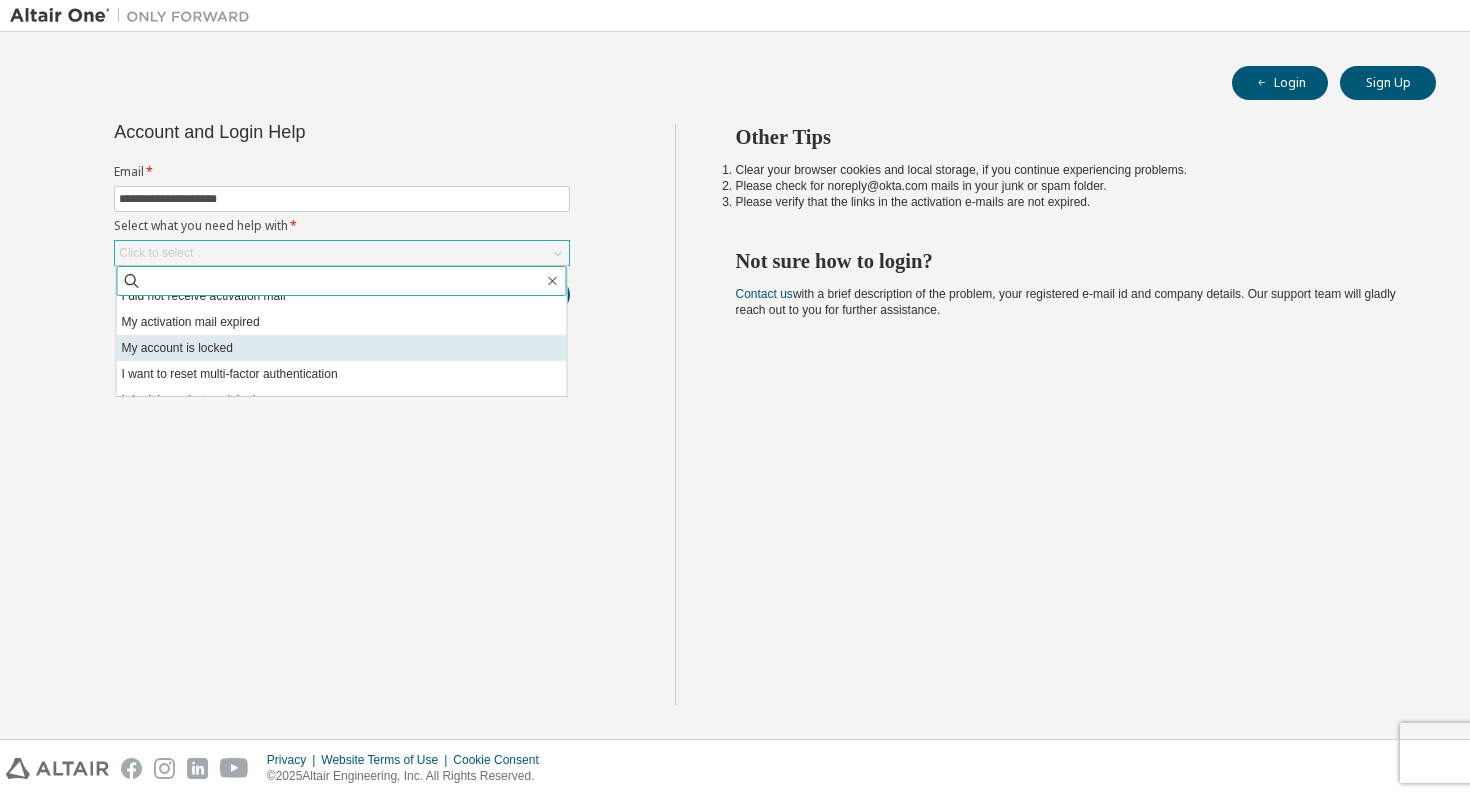 scroll, scrollTop: 56, scrollLeft: 0, axis: vertical 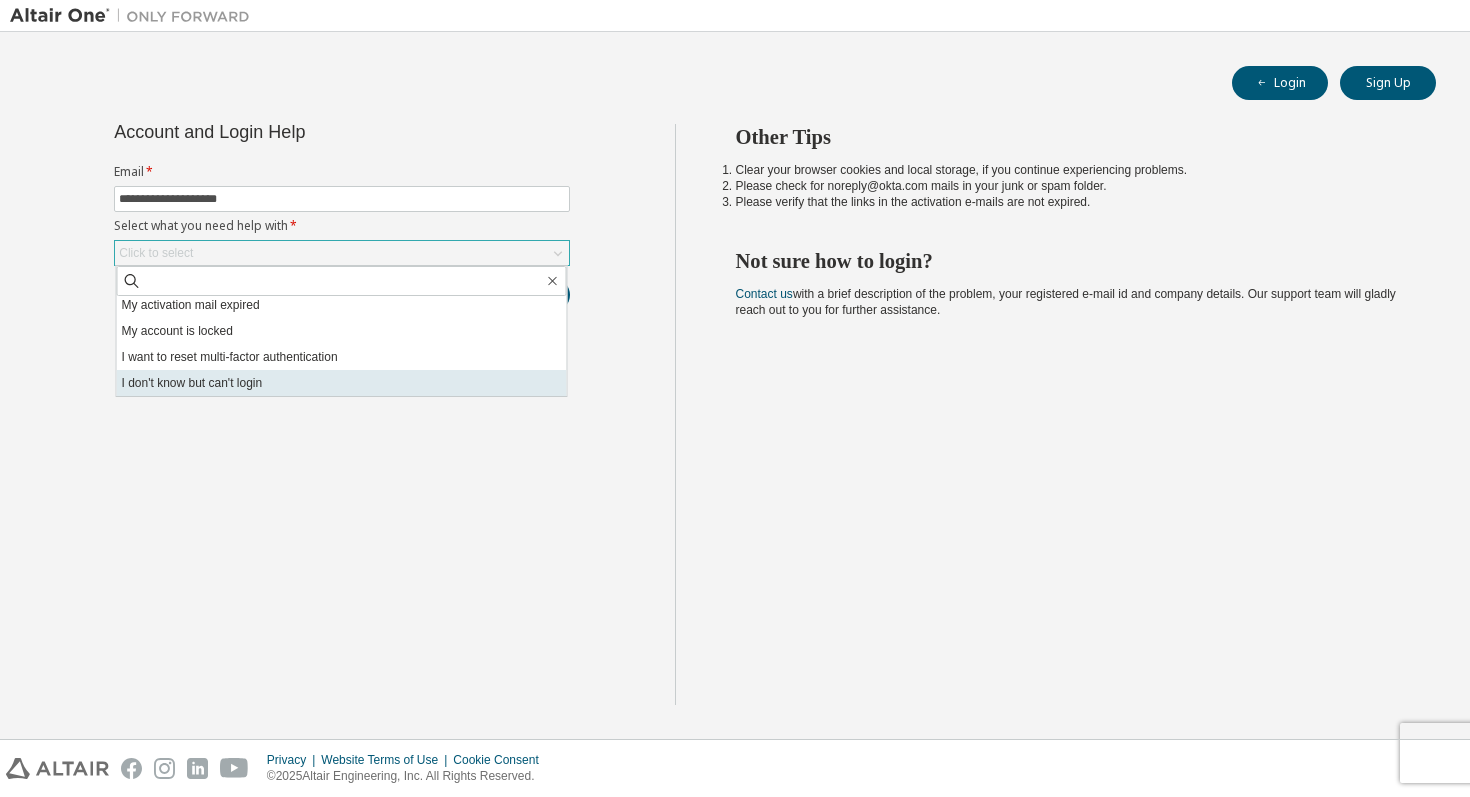 click on "I don't know but can't login" at bounding box center [342, 383] 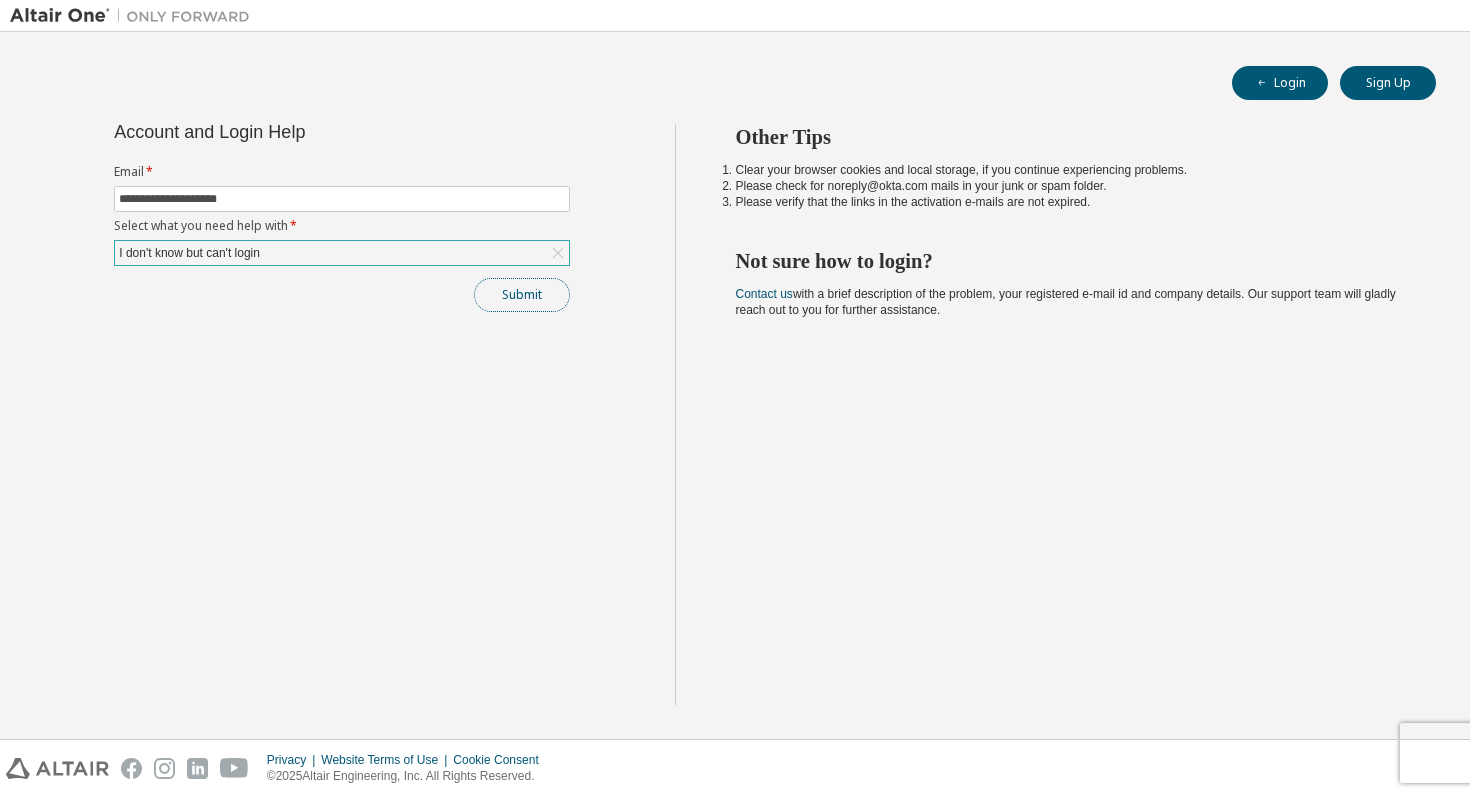 click on "Submit" at bounding box center [522, 295] 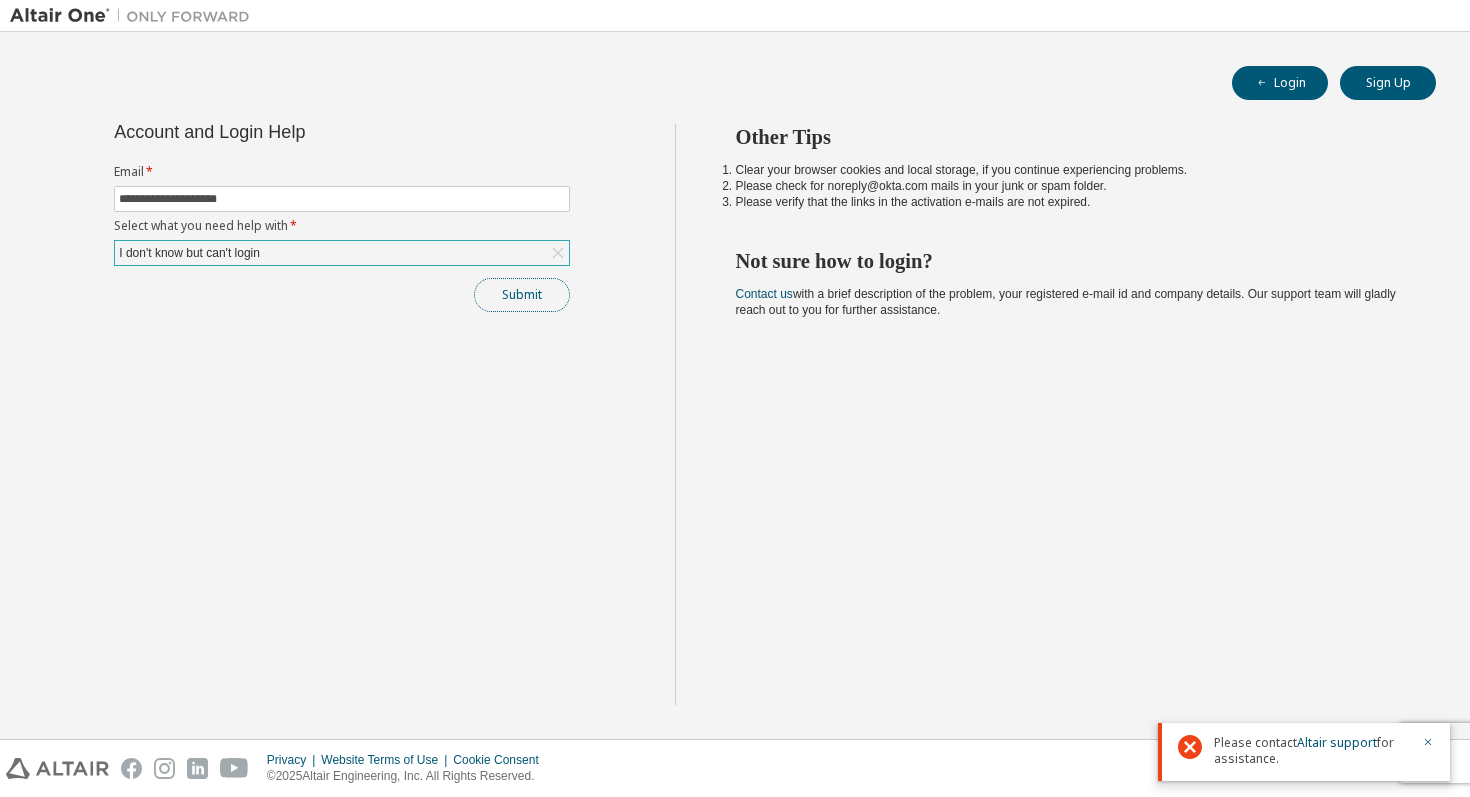 click on "Submit" at bounding box center (522, 295) 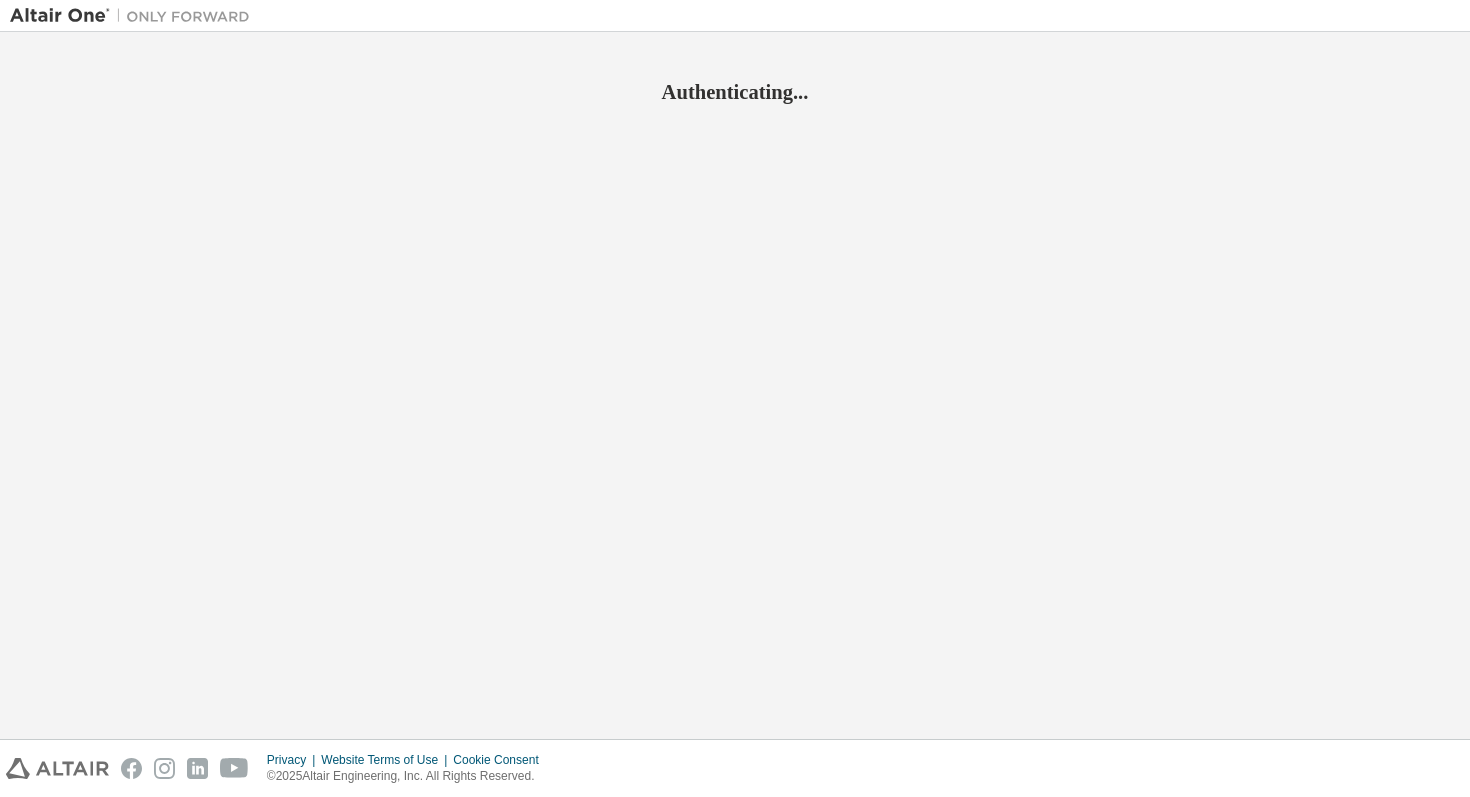 scroll, scrollTop: 0, scrollLeft: 0, axis: both 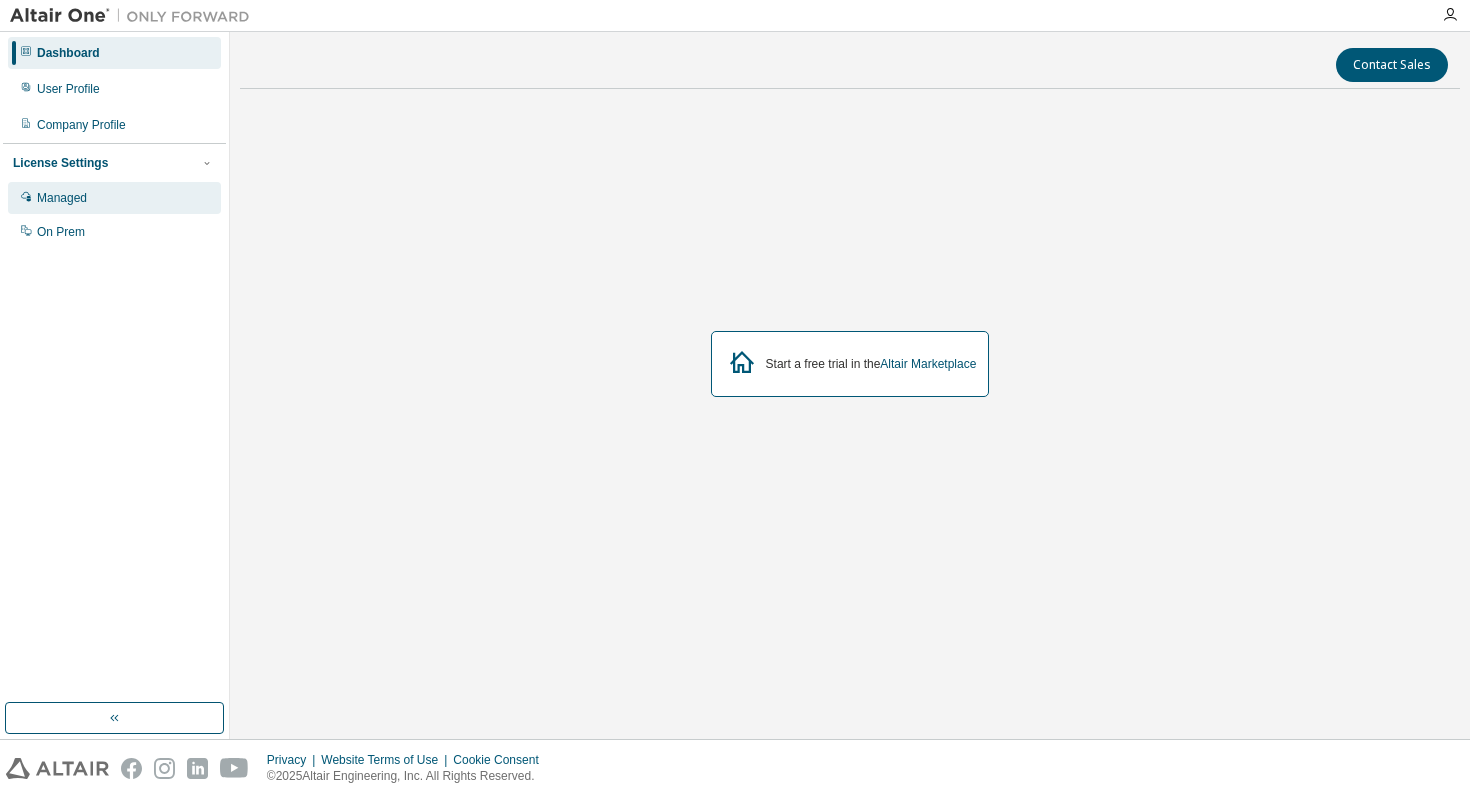 click on "Managed" at bounding box center (114, 198) 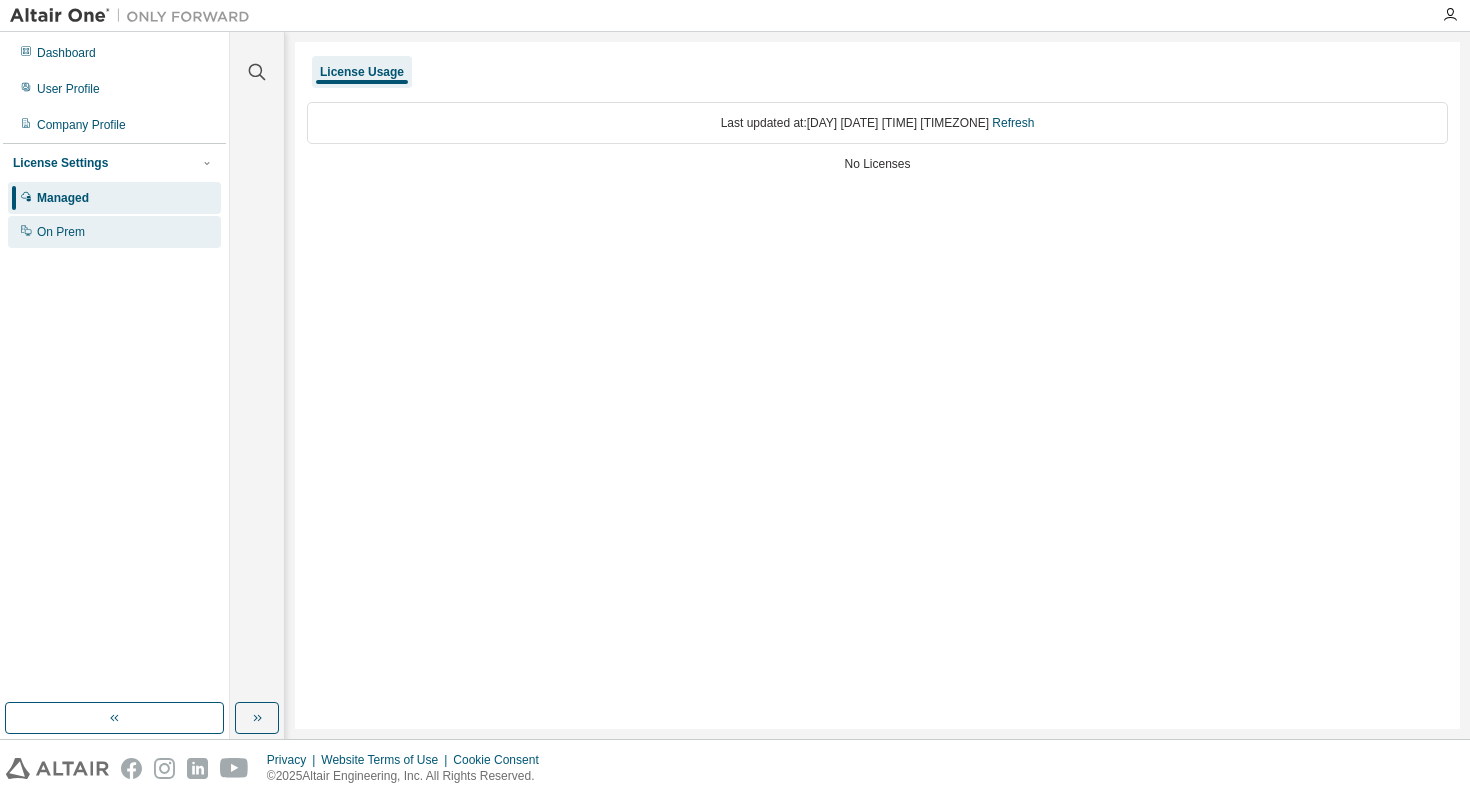 click on "On Prem" at bounding box center (61, 232) 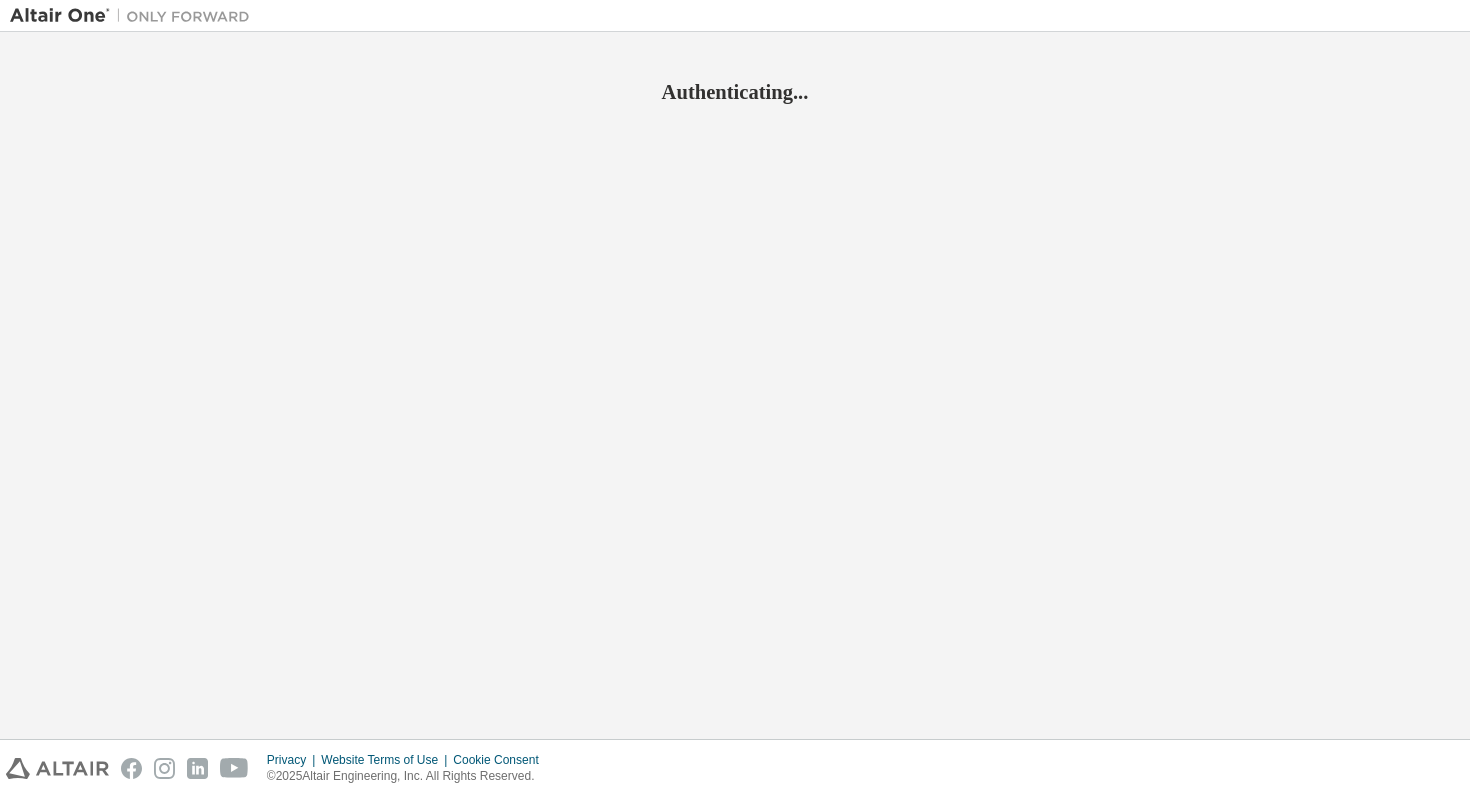 scroll, scrollTop: 0, scrollLeft: 0, axis: both 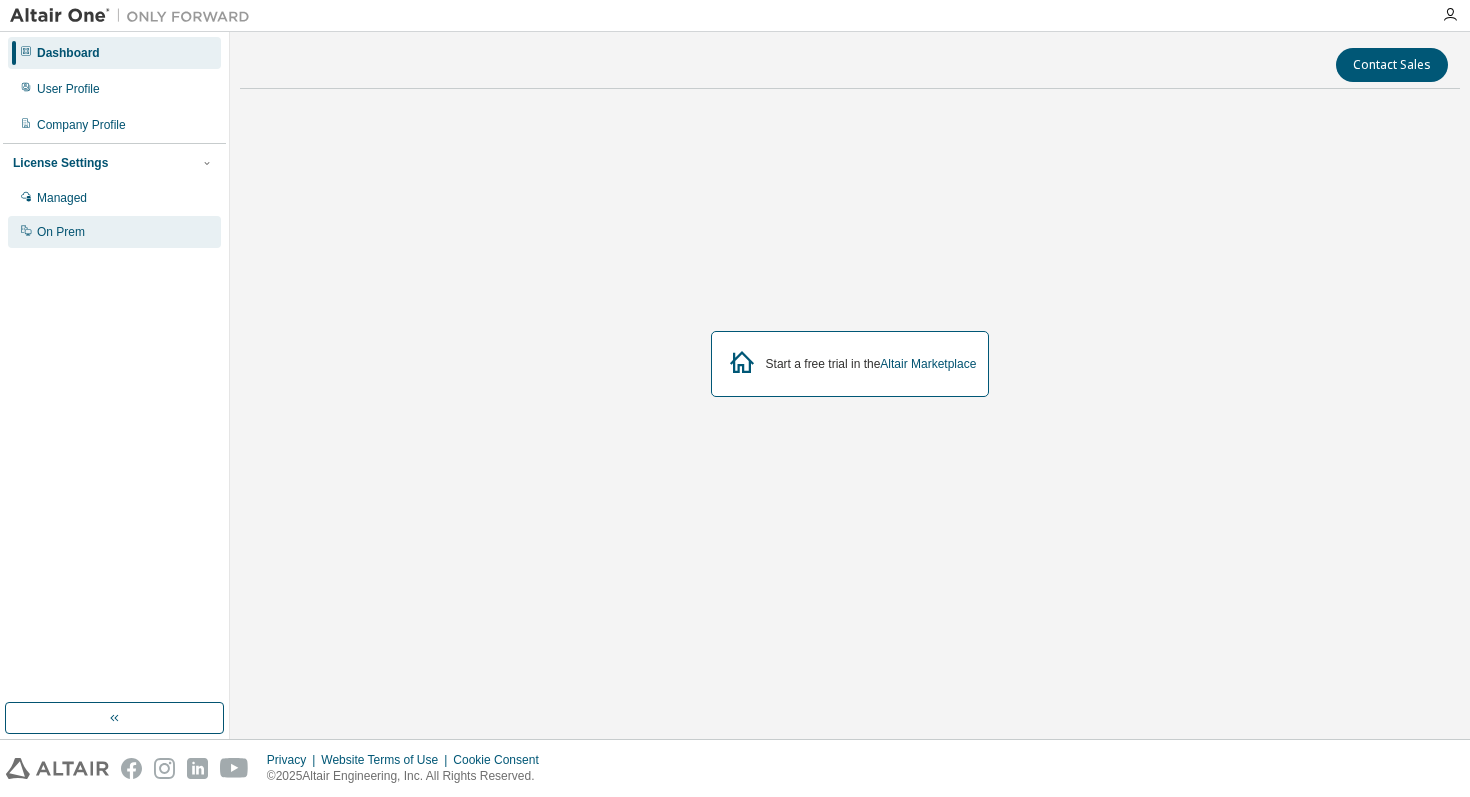 click on "On Prem" at bounding box center [61, 232] 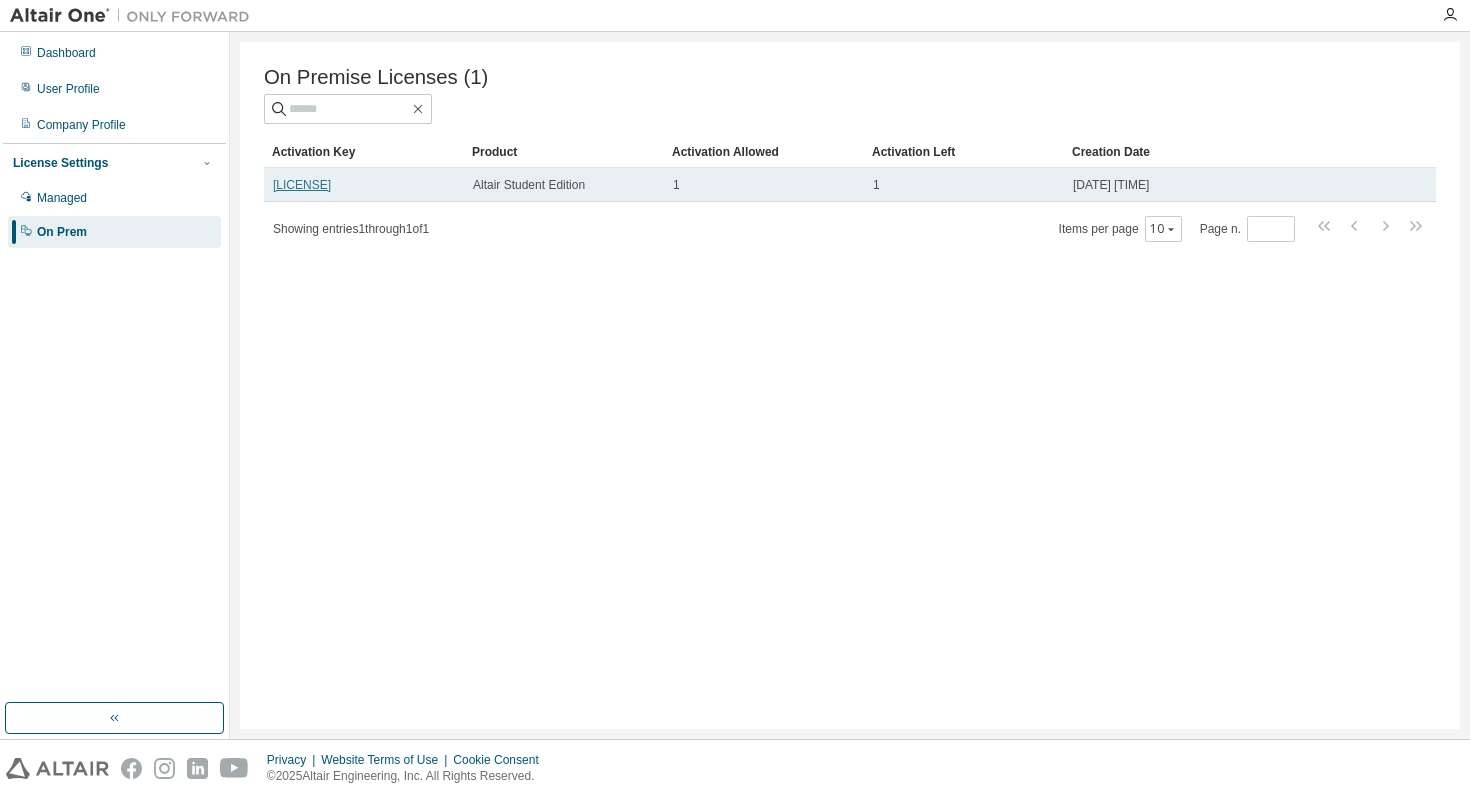 click on "L3CYY-2J4PP-B0QYZ-1QCMF" at bounding box center (302, 185) 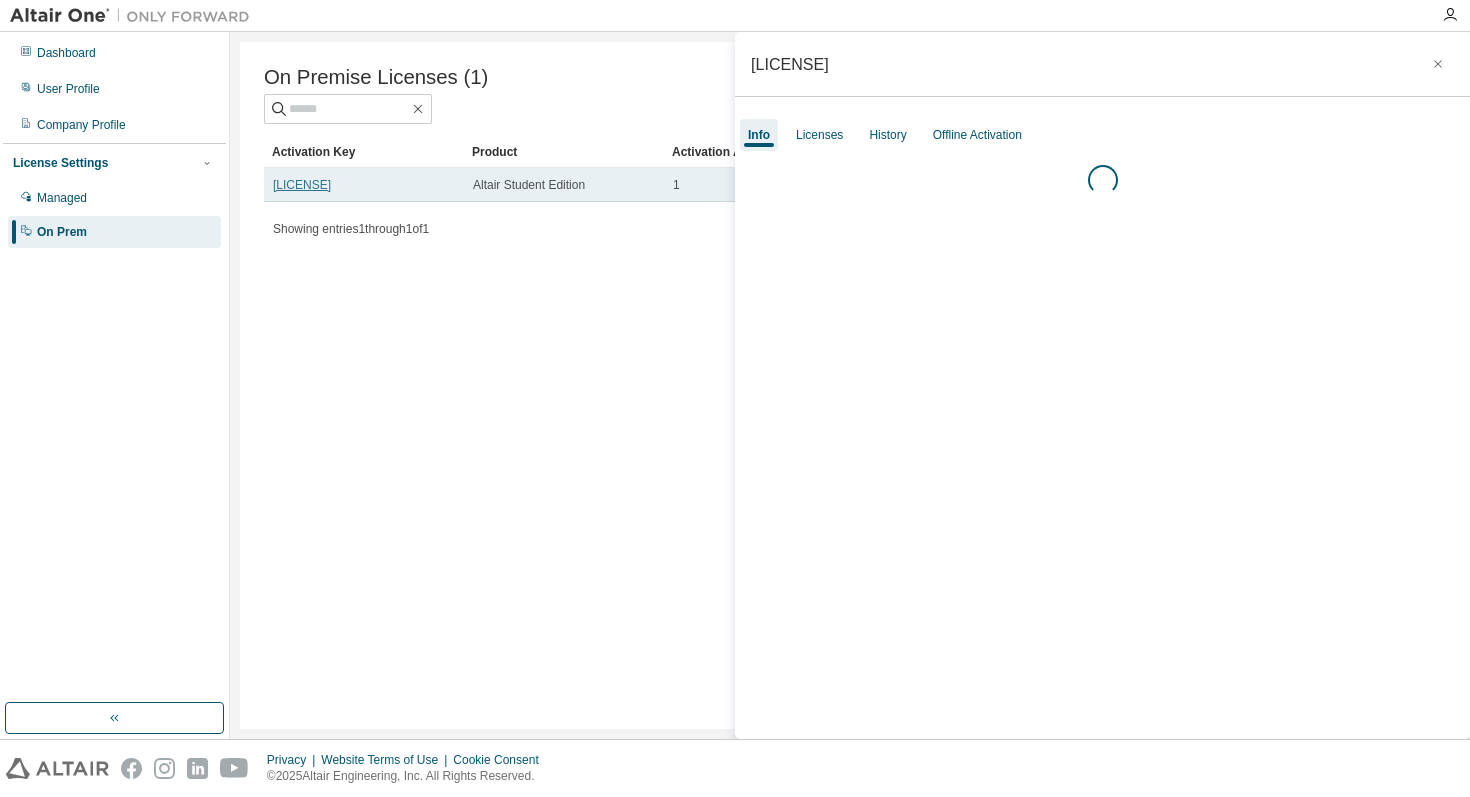 click on "L3CYY-2J4PP-B0QYZ-1QCMF" at bounding box center (302, 185) 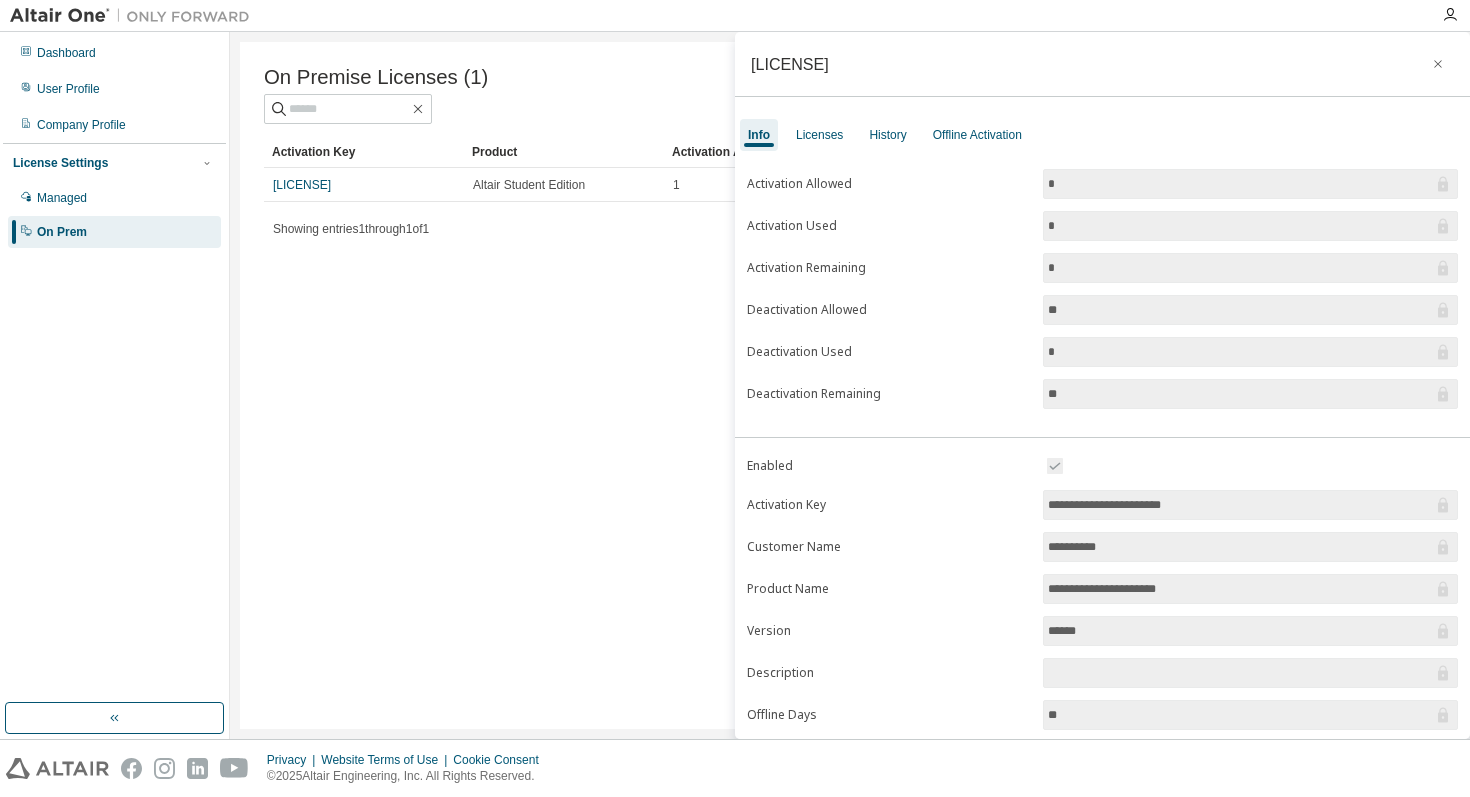 scroll, scrollTop: 83, scrollLeft: 0, axis: vertical 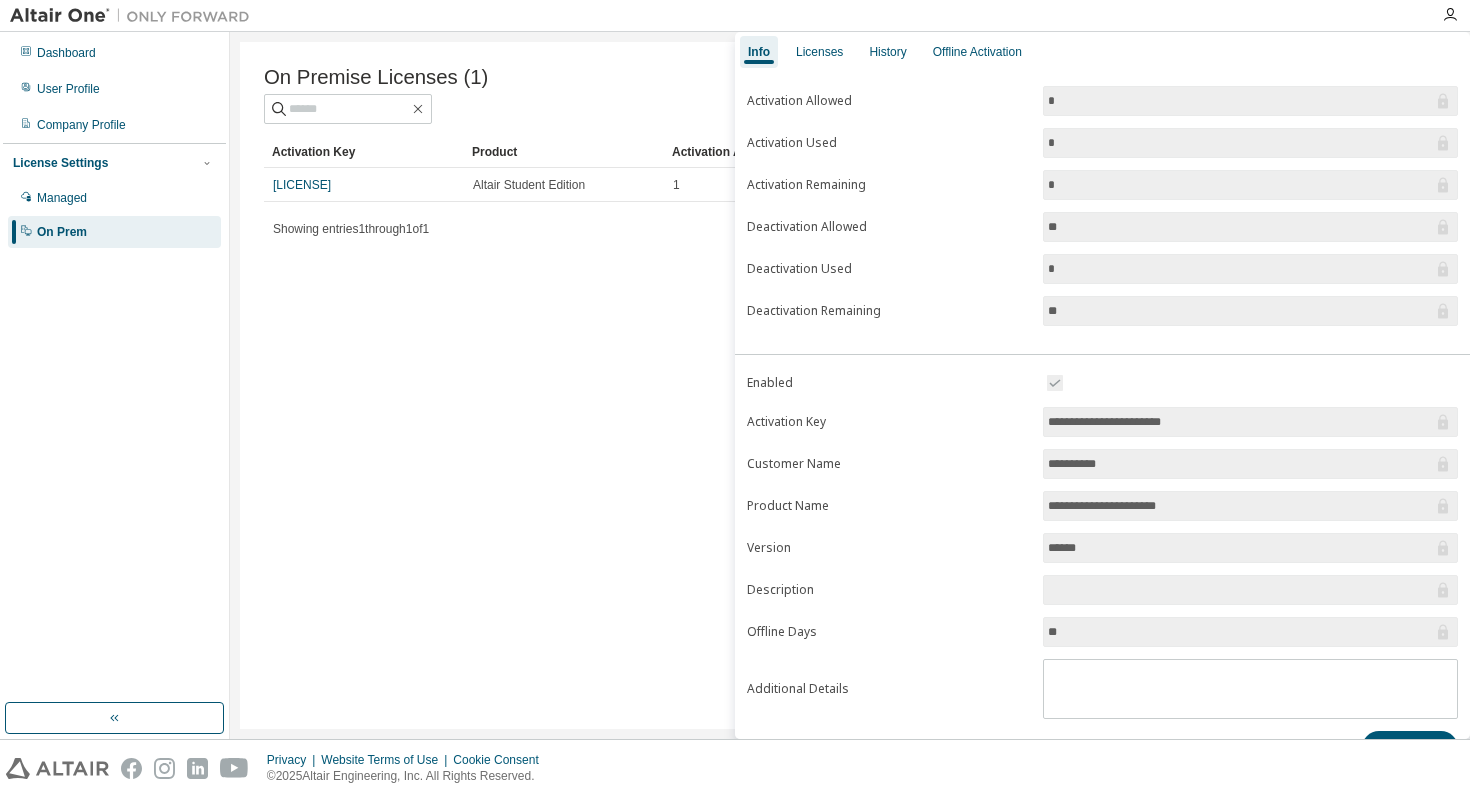click on "**********" at bounding box center (1240, 422) 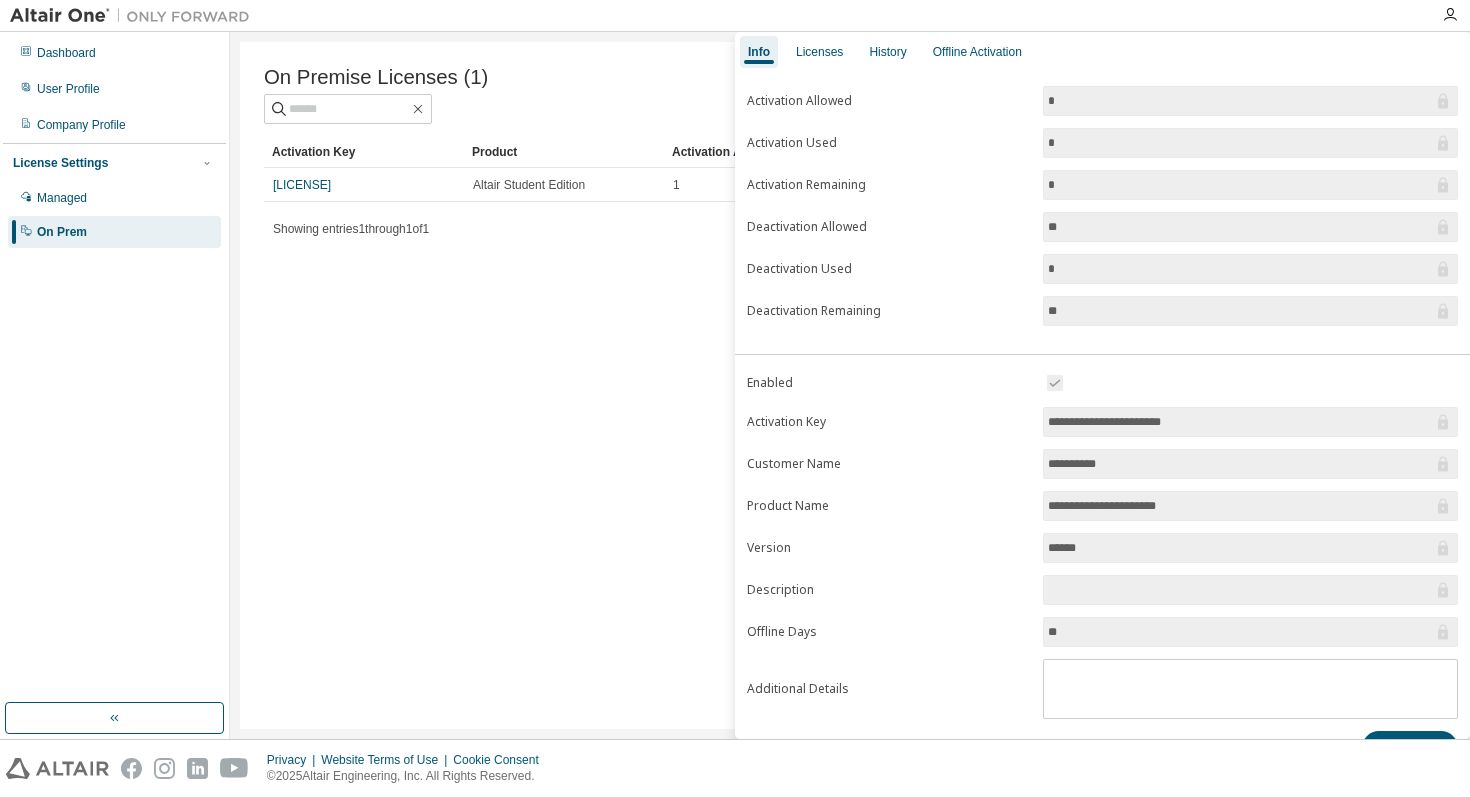 click on "Version" at bounding box center [889, 548] 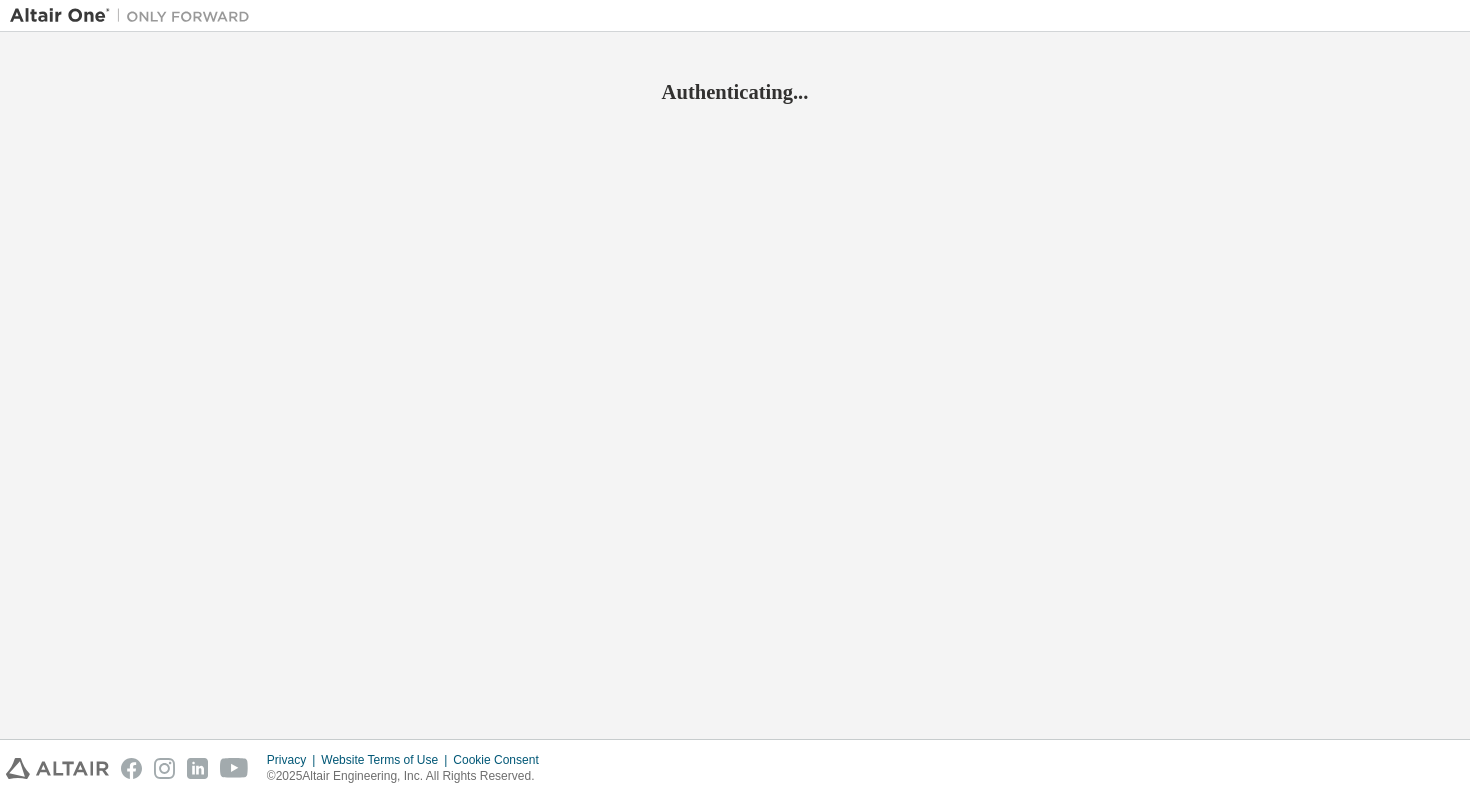 scroll, scrollTop: 0, scrollLeft: 0, axis: both 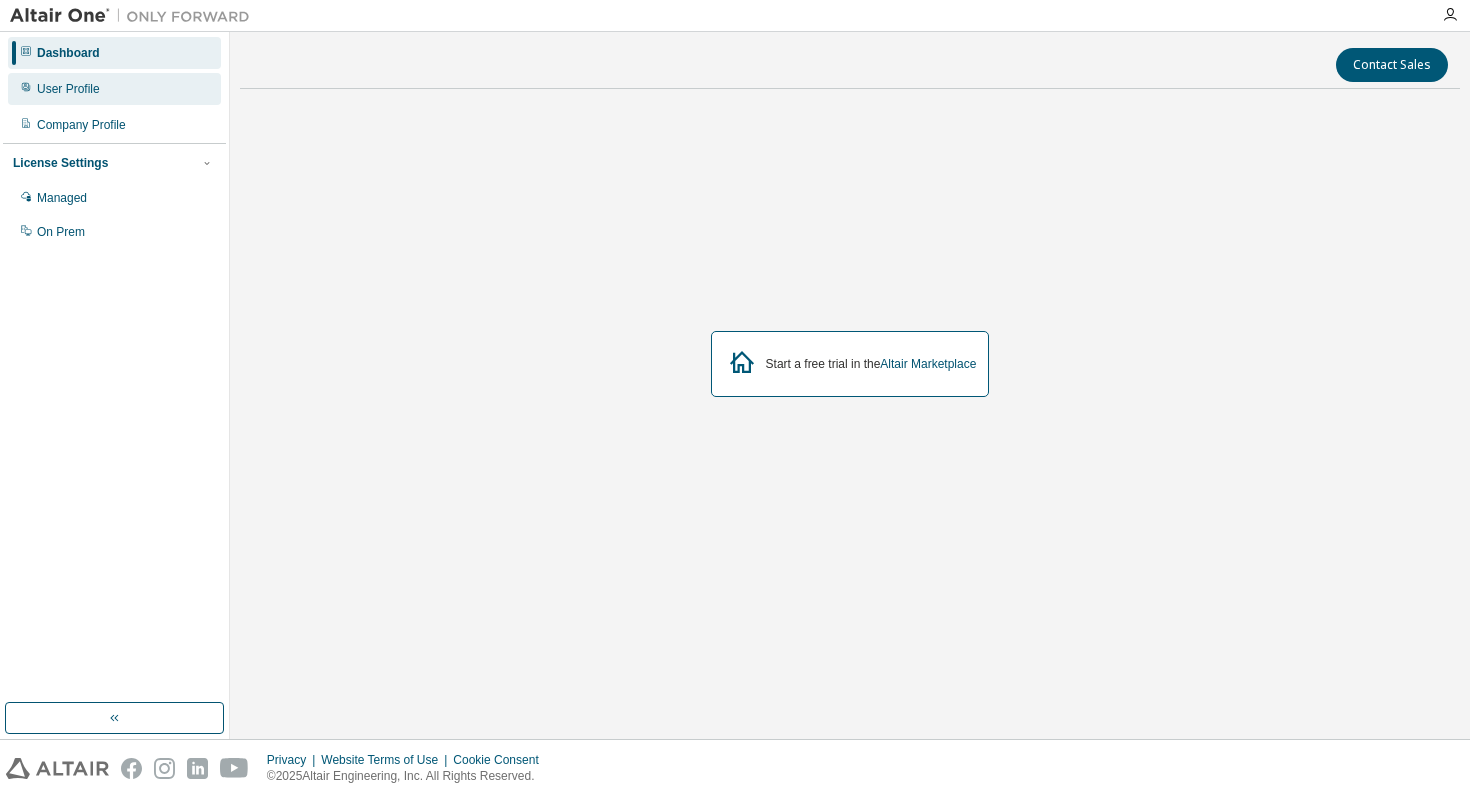 click on "User Profile" at bounding box center (68, 89) 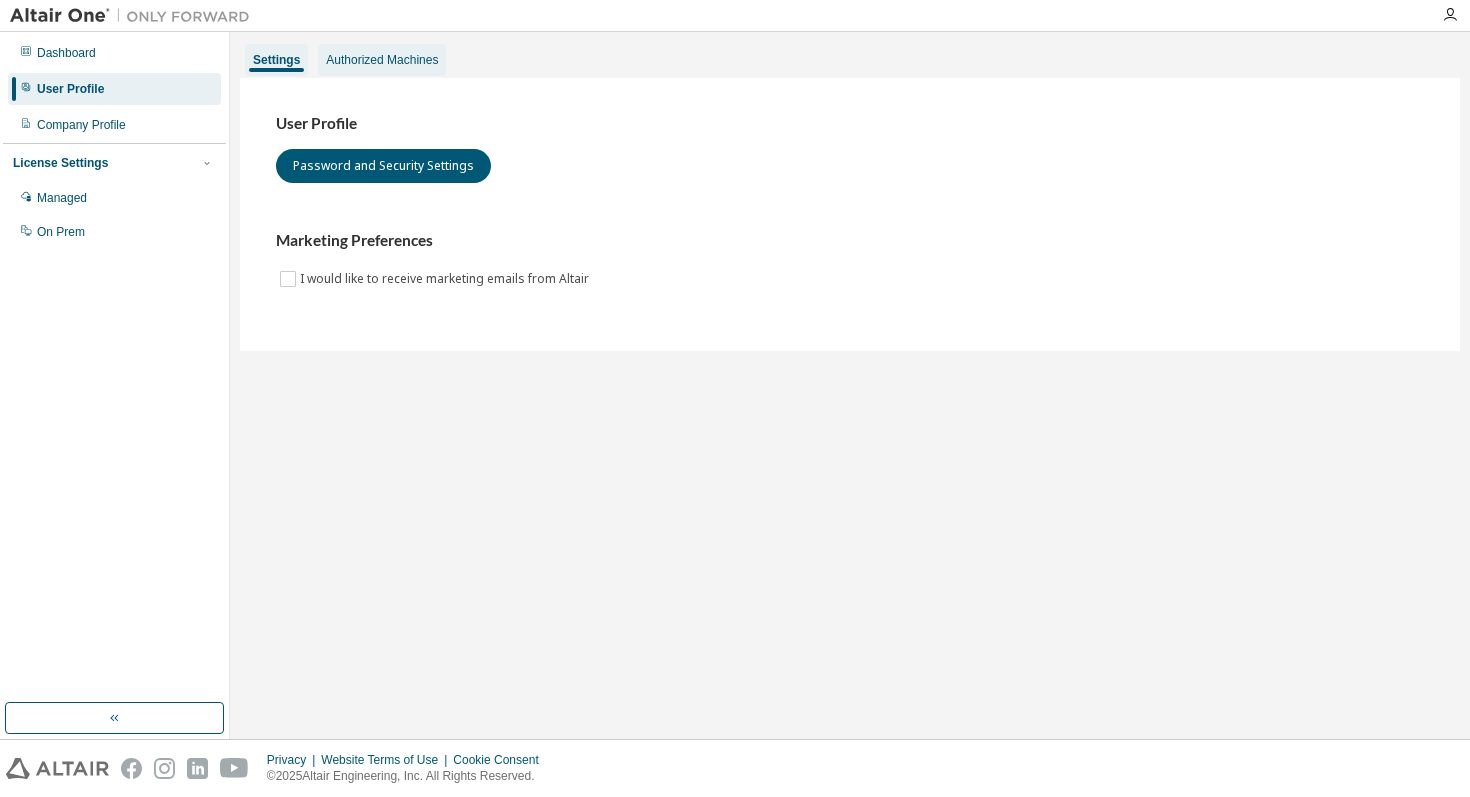 click on "Authorized Machines" at bounding box center (382, 60) 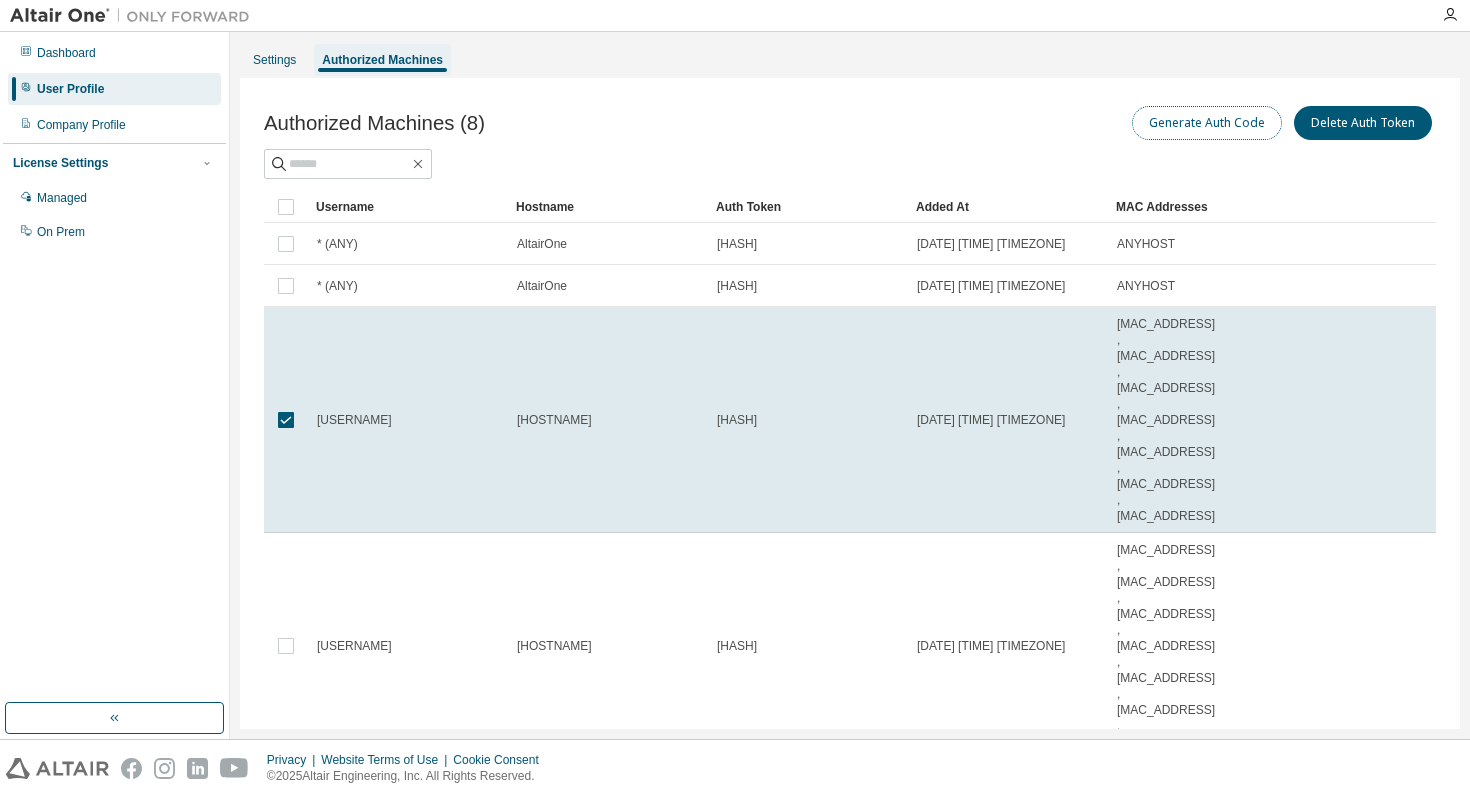 click on "Generate Auth Code" at bounding box center [1207, 123] 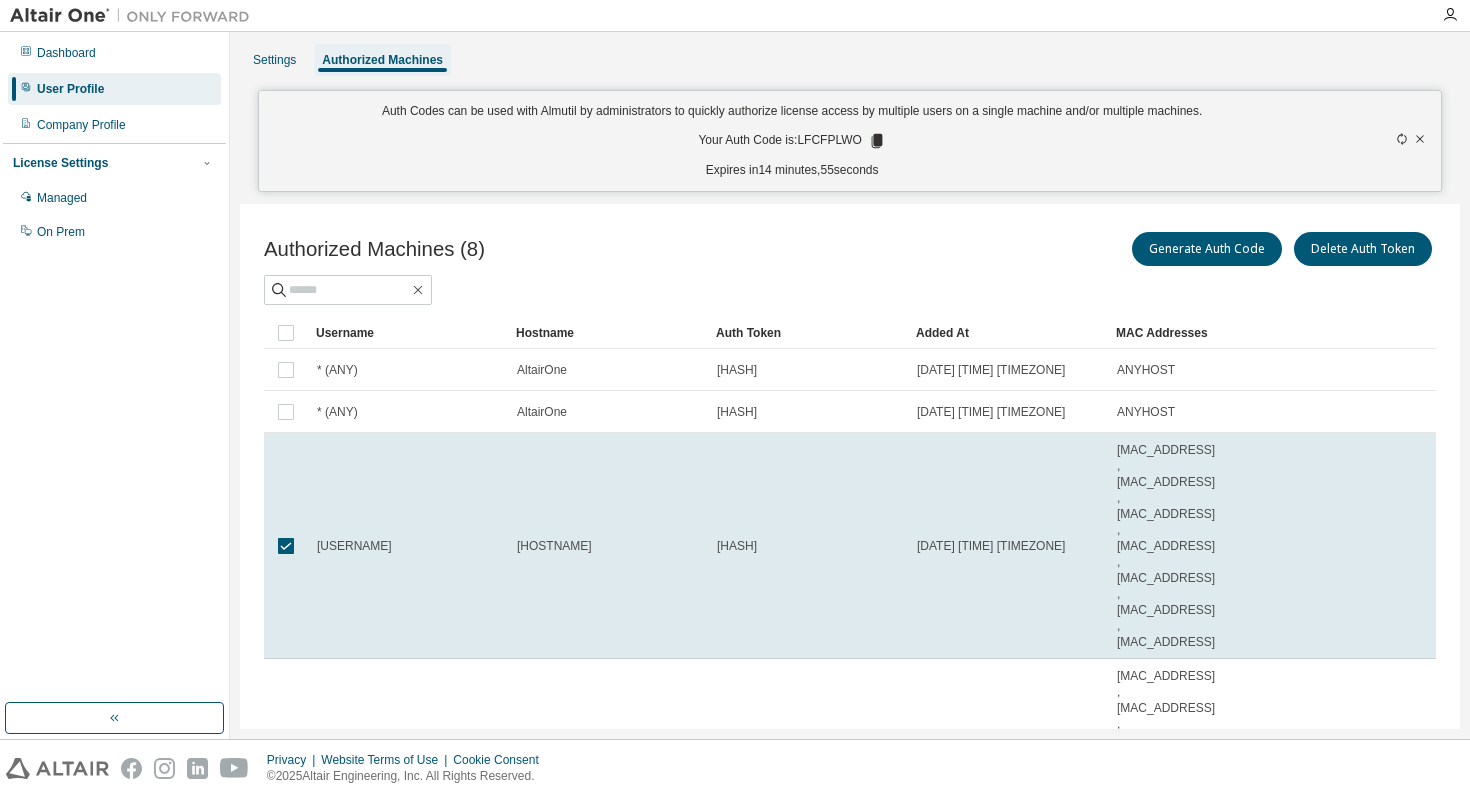 click 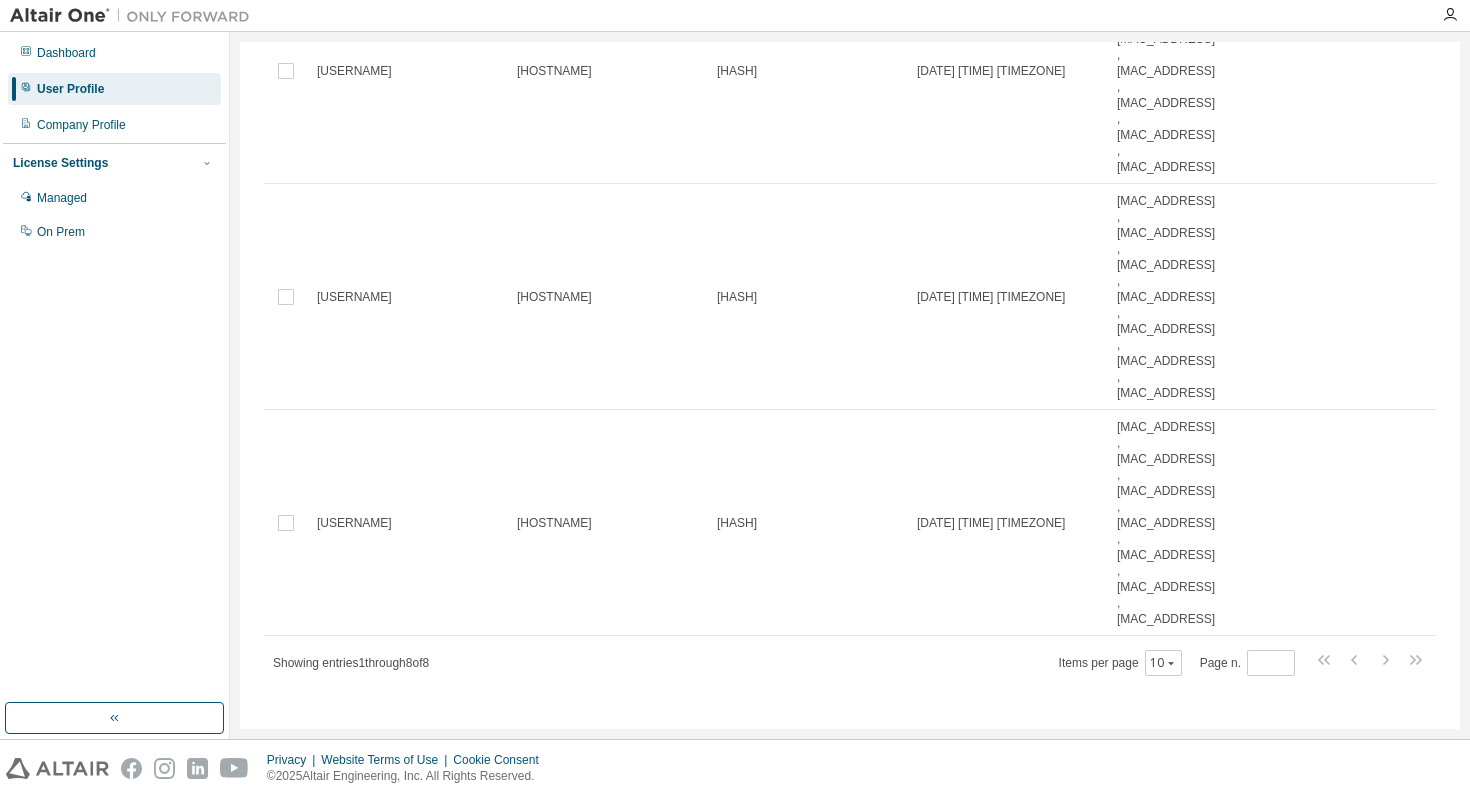 scroll, scrollTop: 0, scrollLeft: 0, axis: both 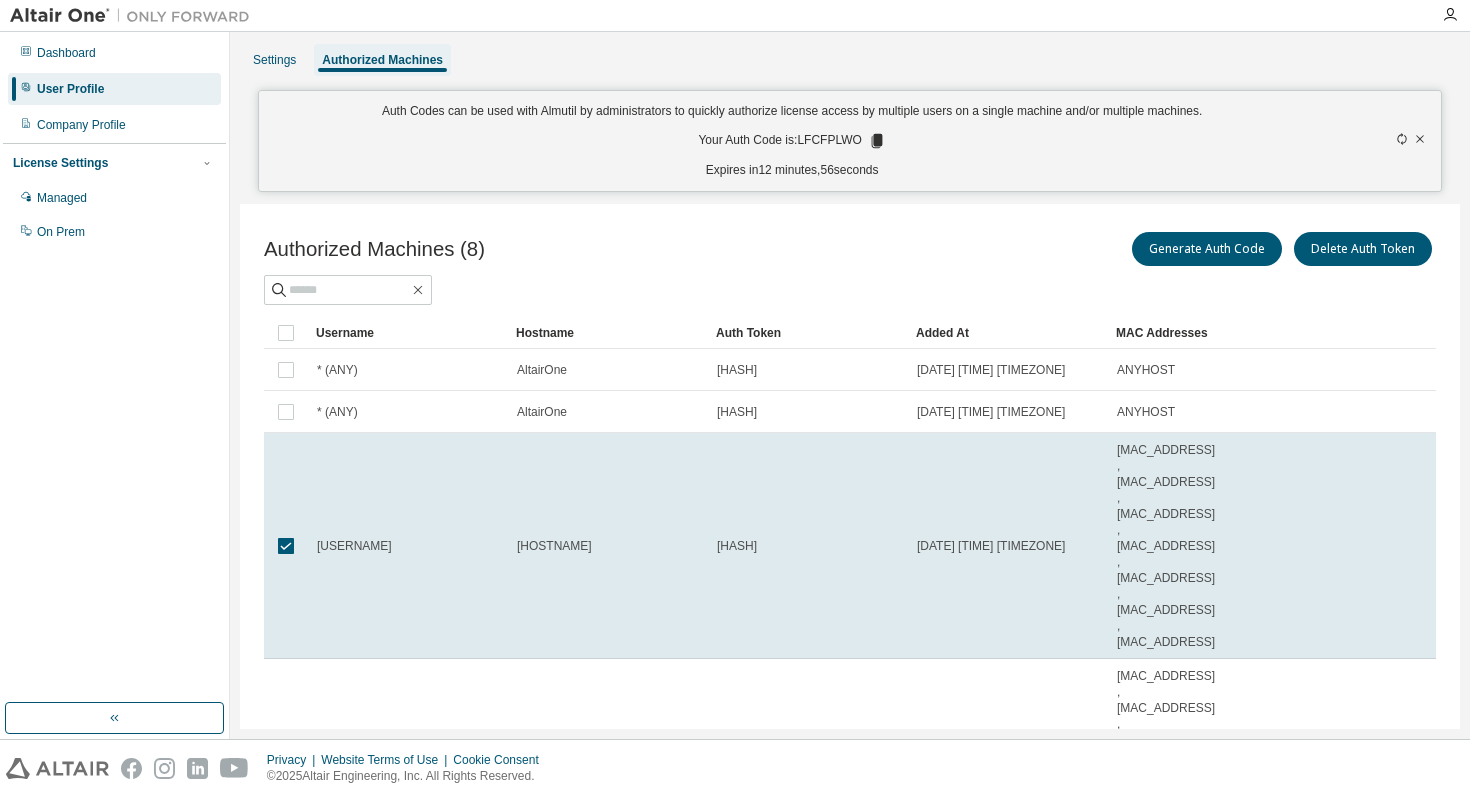 click 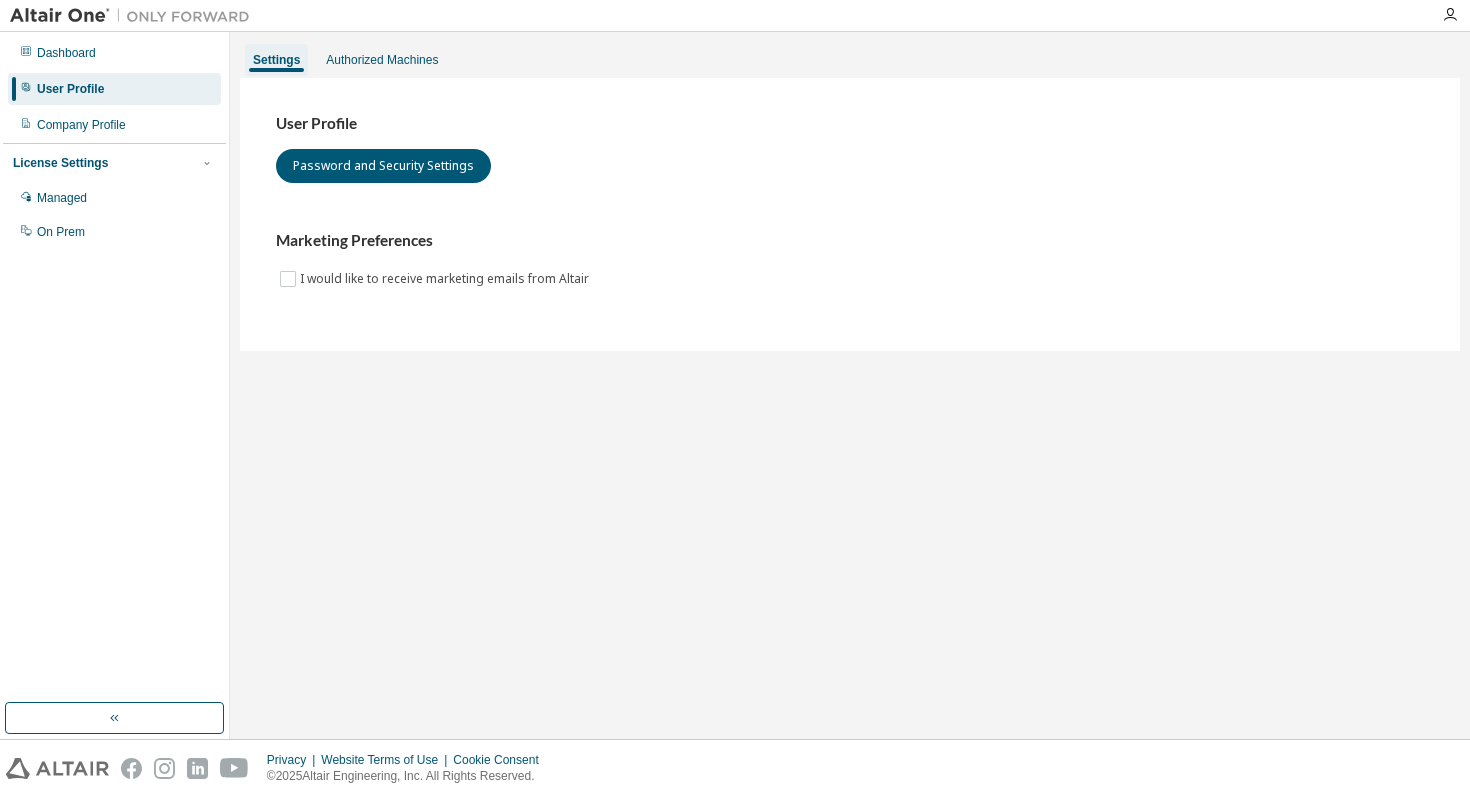 scroll, scrollTop: 0, scrollLeft: 0, axis: both 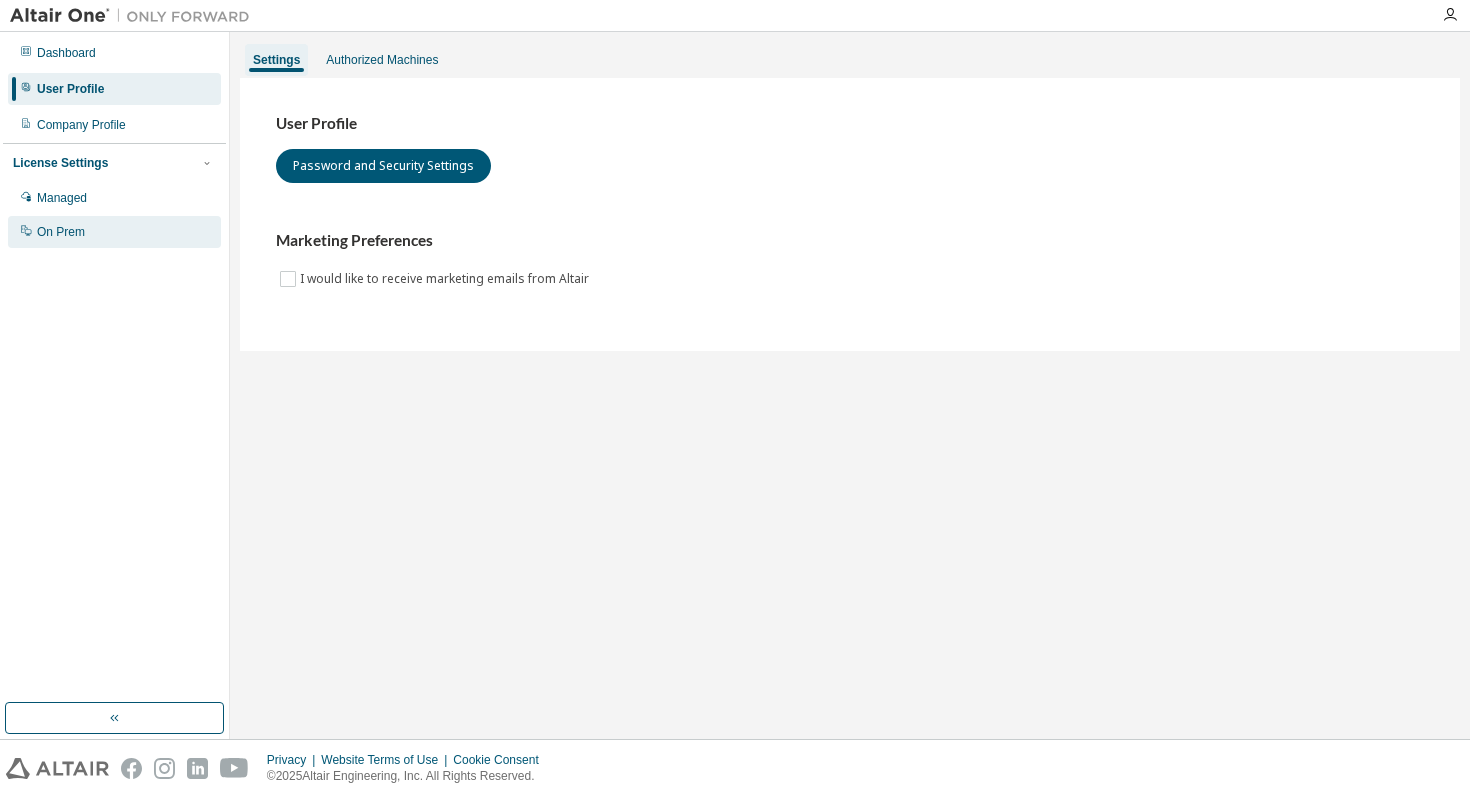 click on "On Prem" at bounding box center [61, 232] 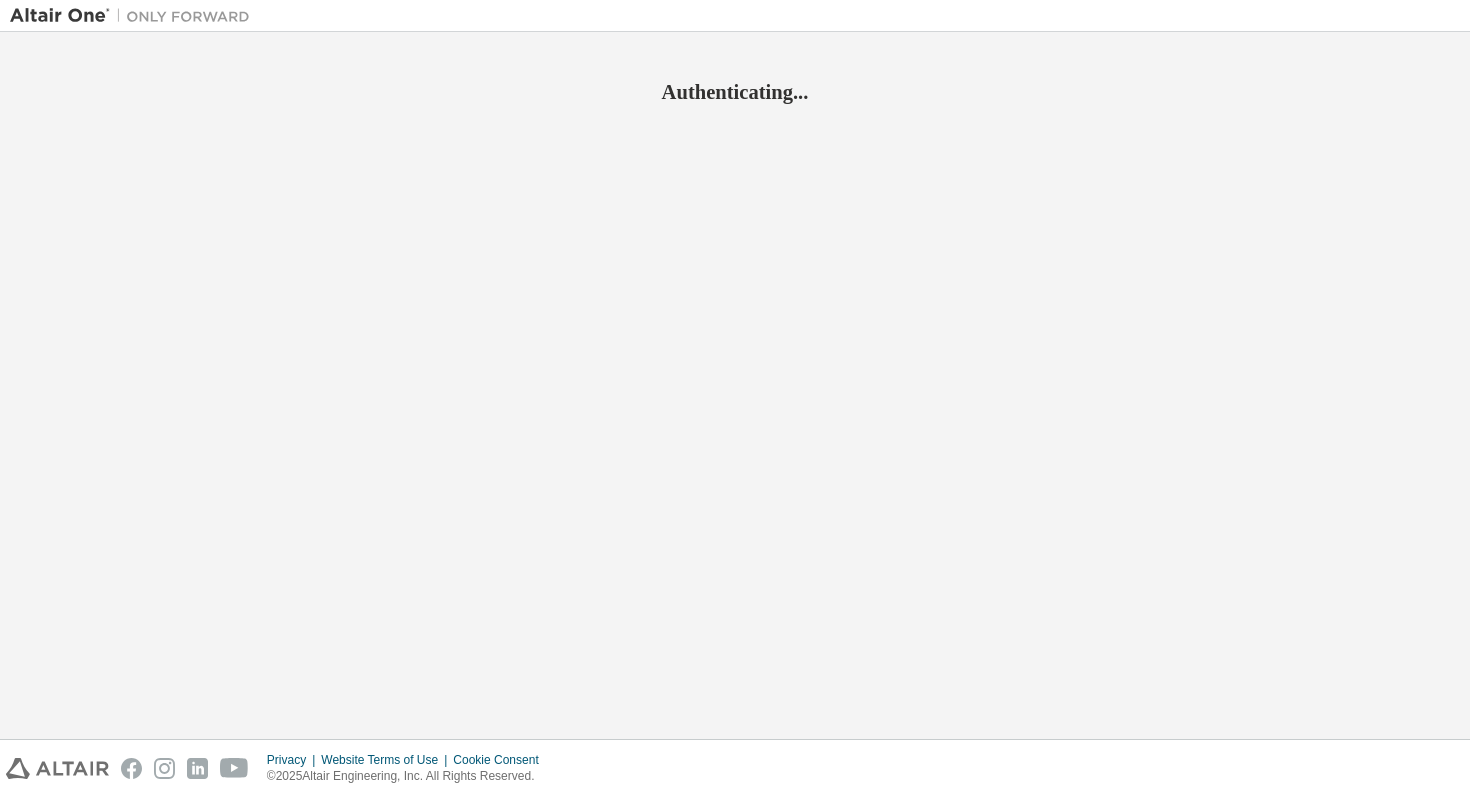 scroll, scrollTop: 0, scrollLeft: 0, axis: both 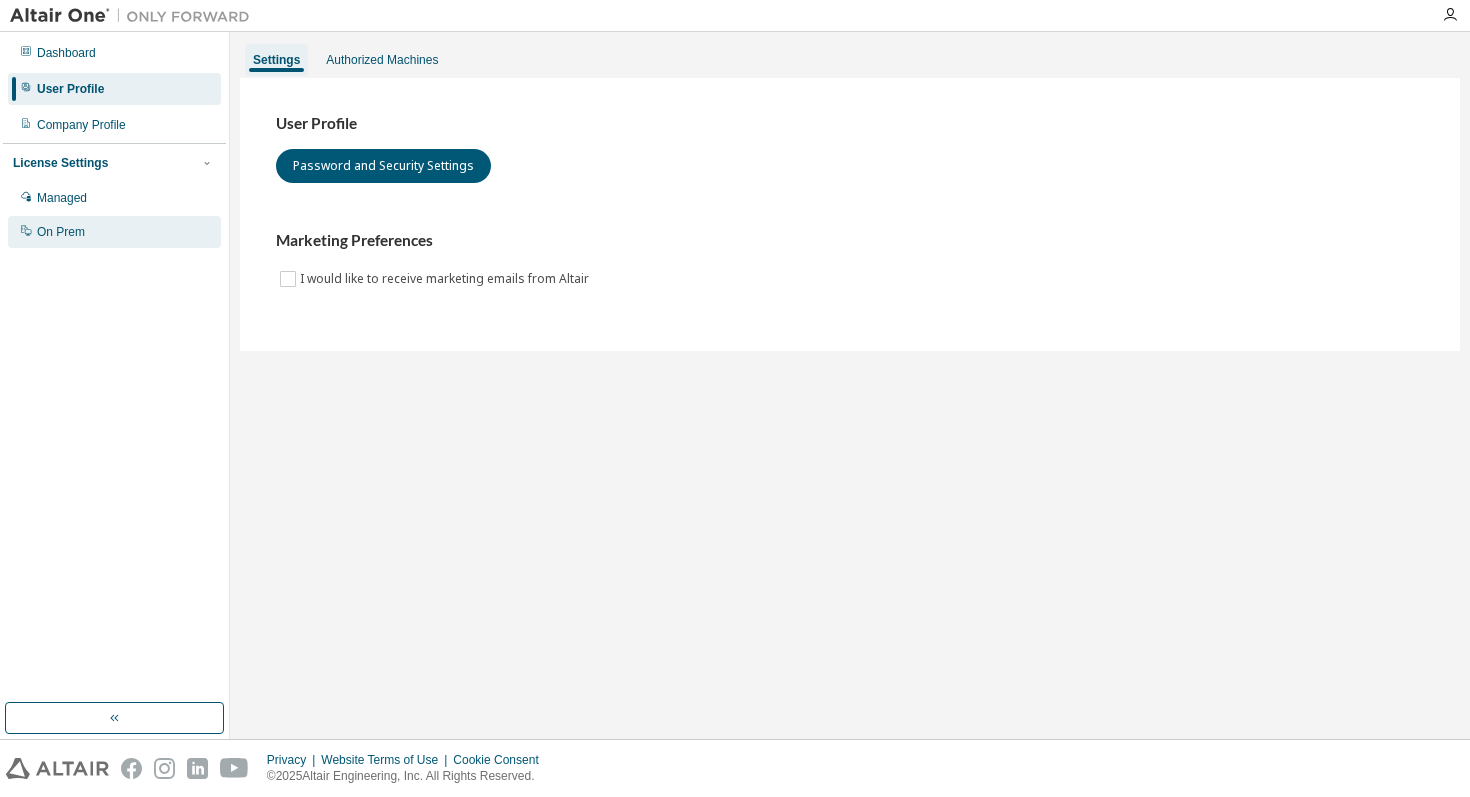 click on "On Prem" at bounding box center (61, 232) 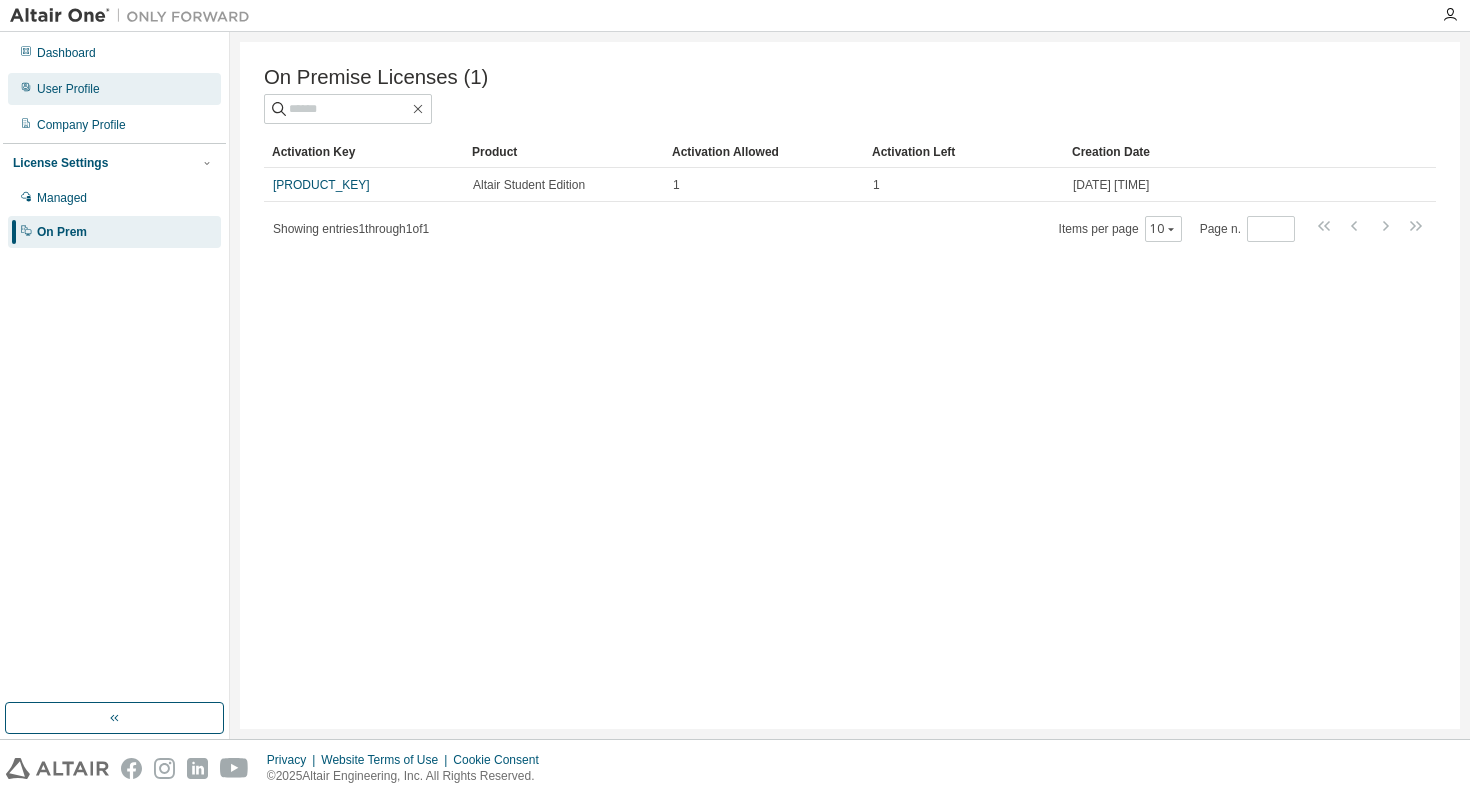 click on "User Profile" at bounding box center (114, 89) 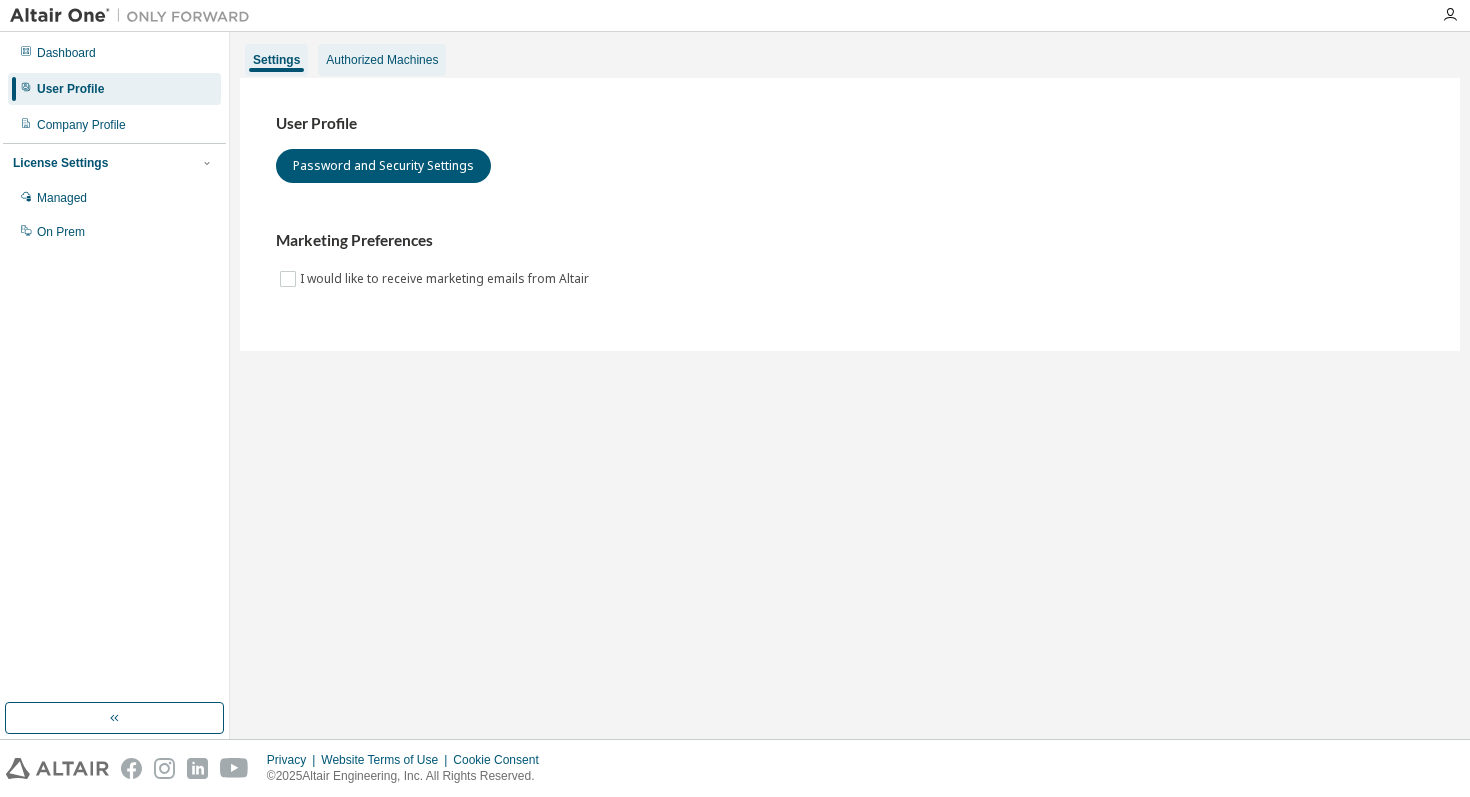 click on "Authorized Machines" at bounding box center [382, 60] 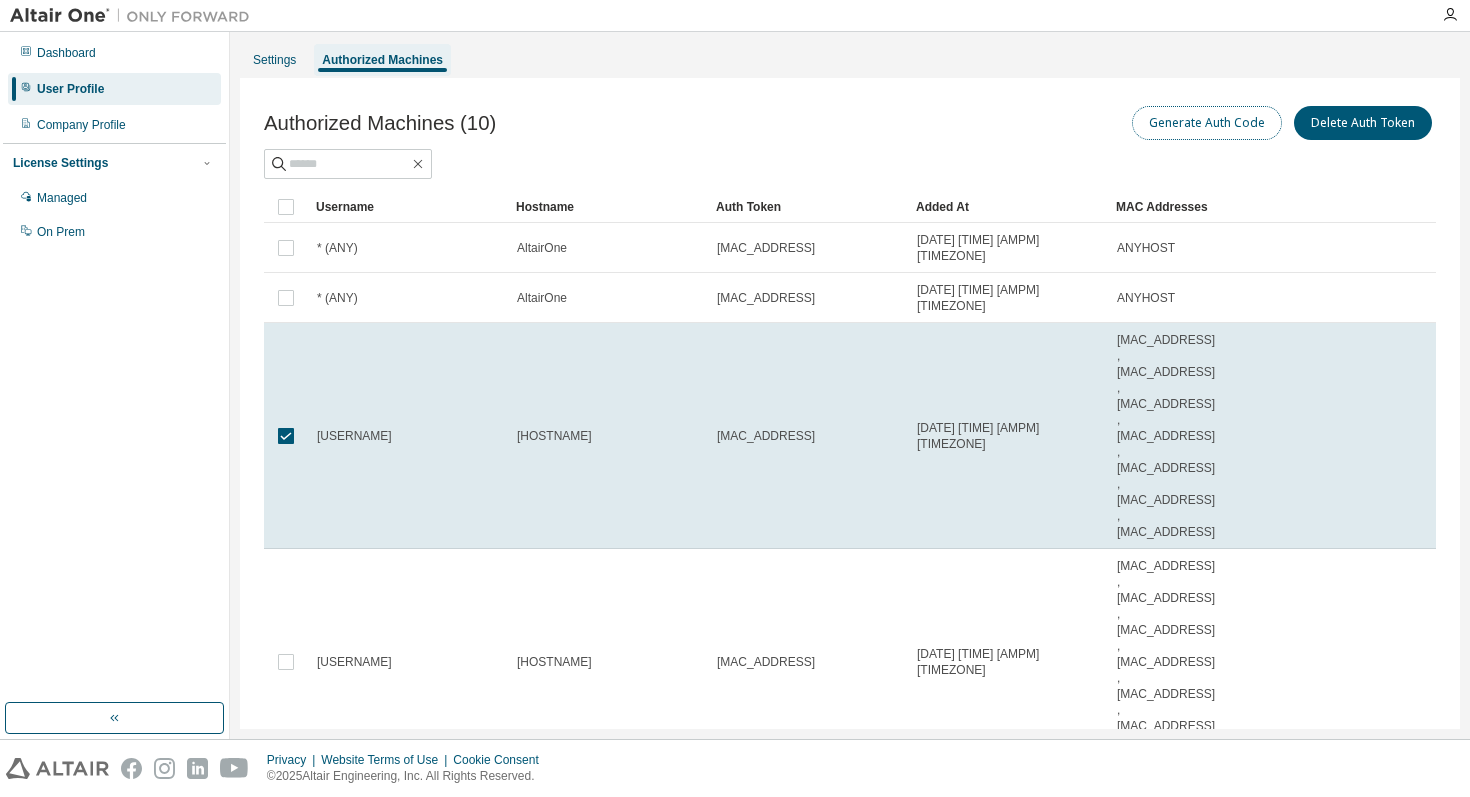 click on "Generate Auth Code" at bounding box center (1207, 123) 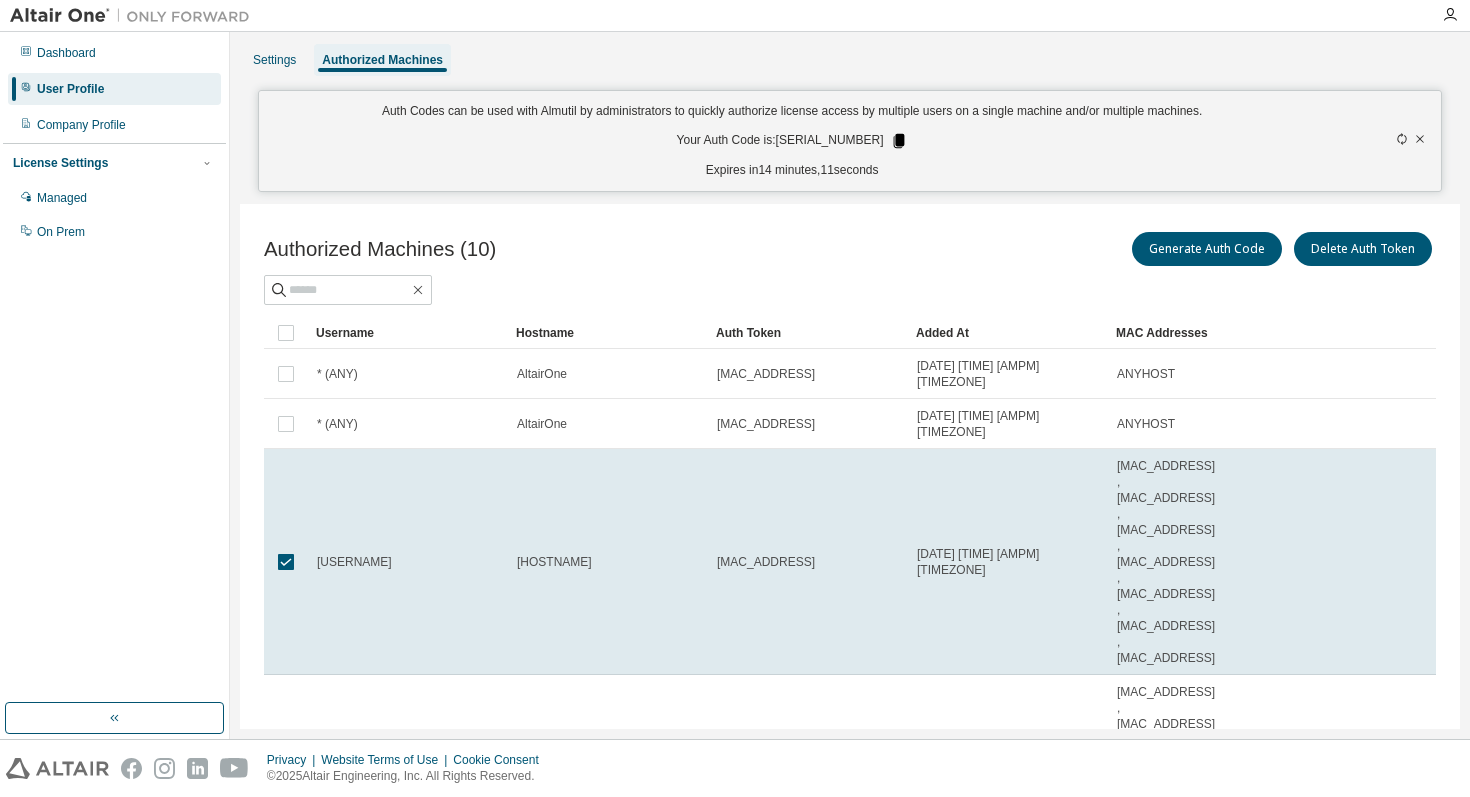 click 